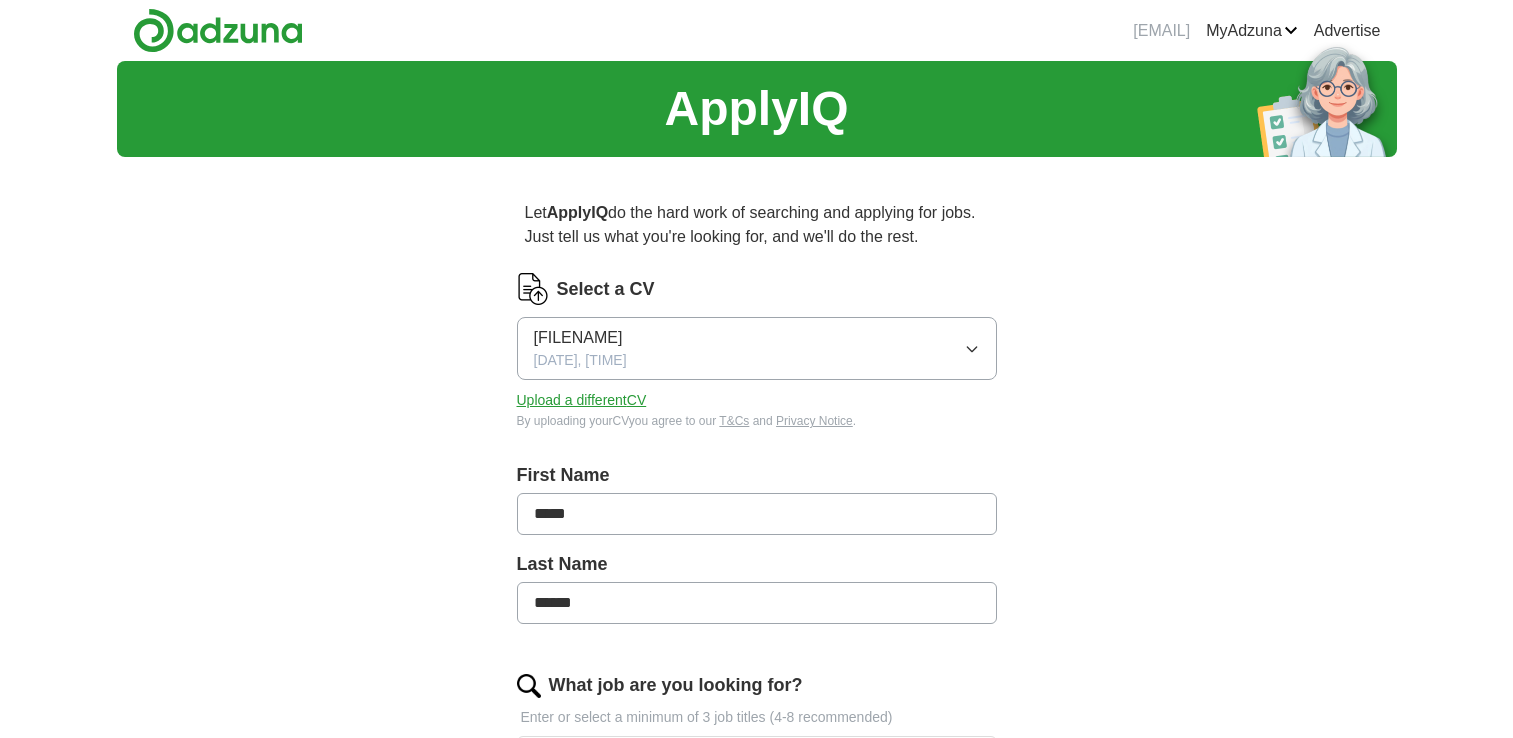 scroll, scrollTop: 0, scrollLeft: 0, axis: both 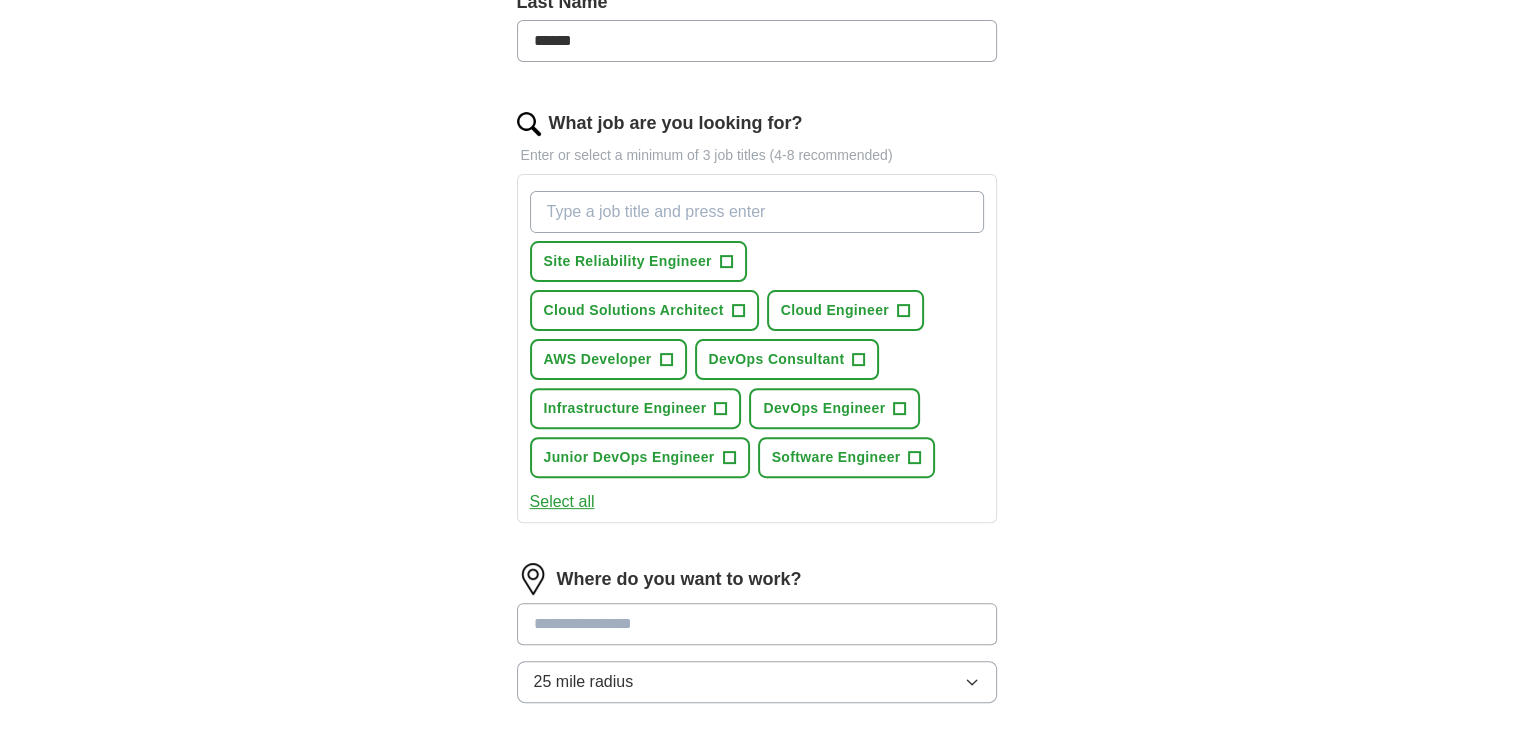 click on "Select all" at bounding box center (562, 502) 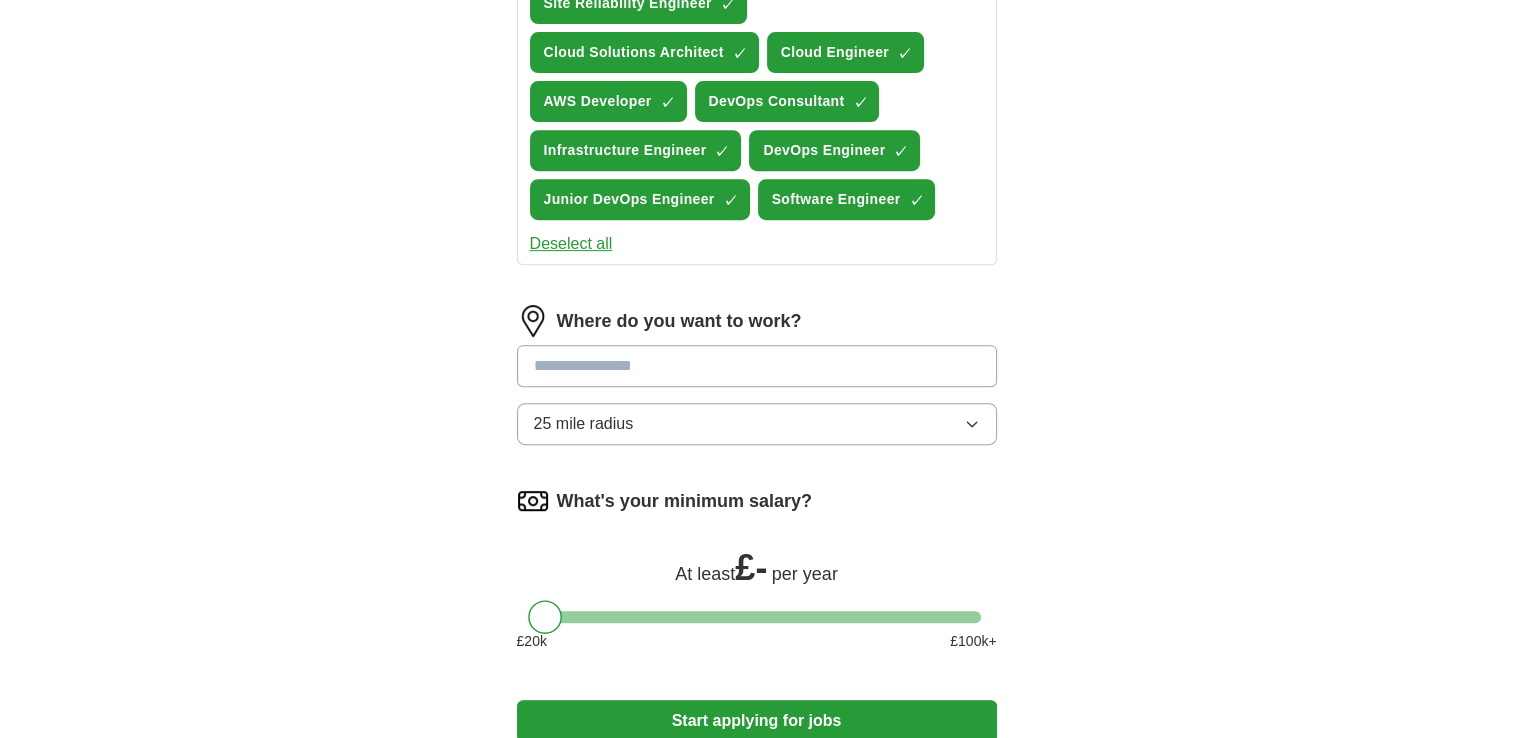 scroll, scrollTop: 916, scrollLeft: 0, axis: vertical 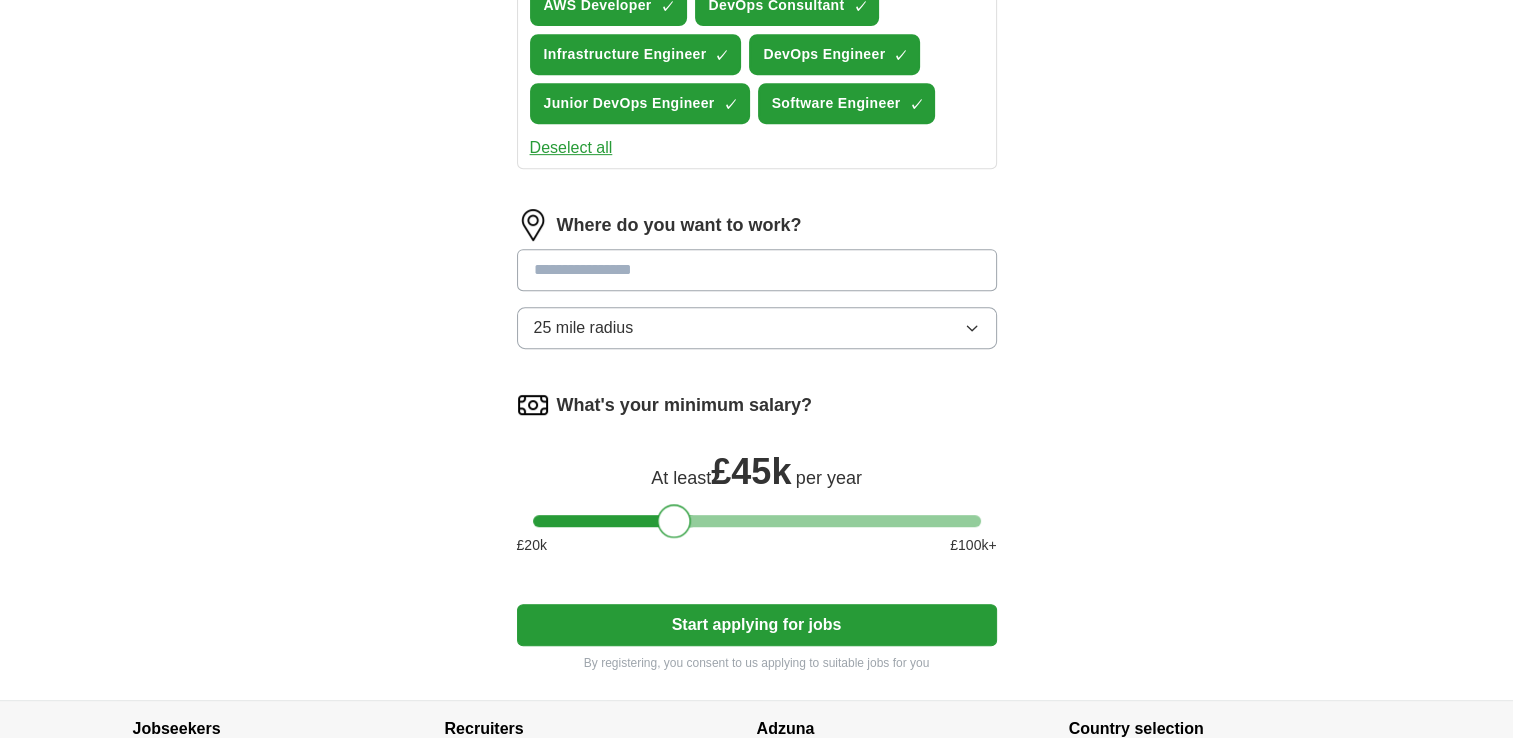 drag, startPoint x: 549, startPoint y: 513, endPoint x: 679, endPoint y: 476, distance: 135.16287 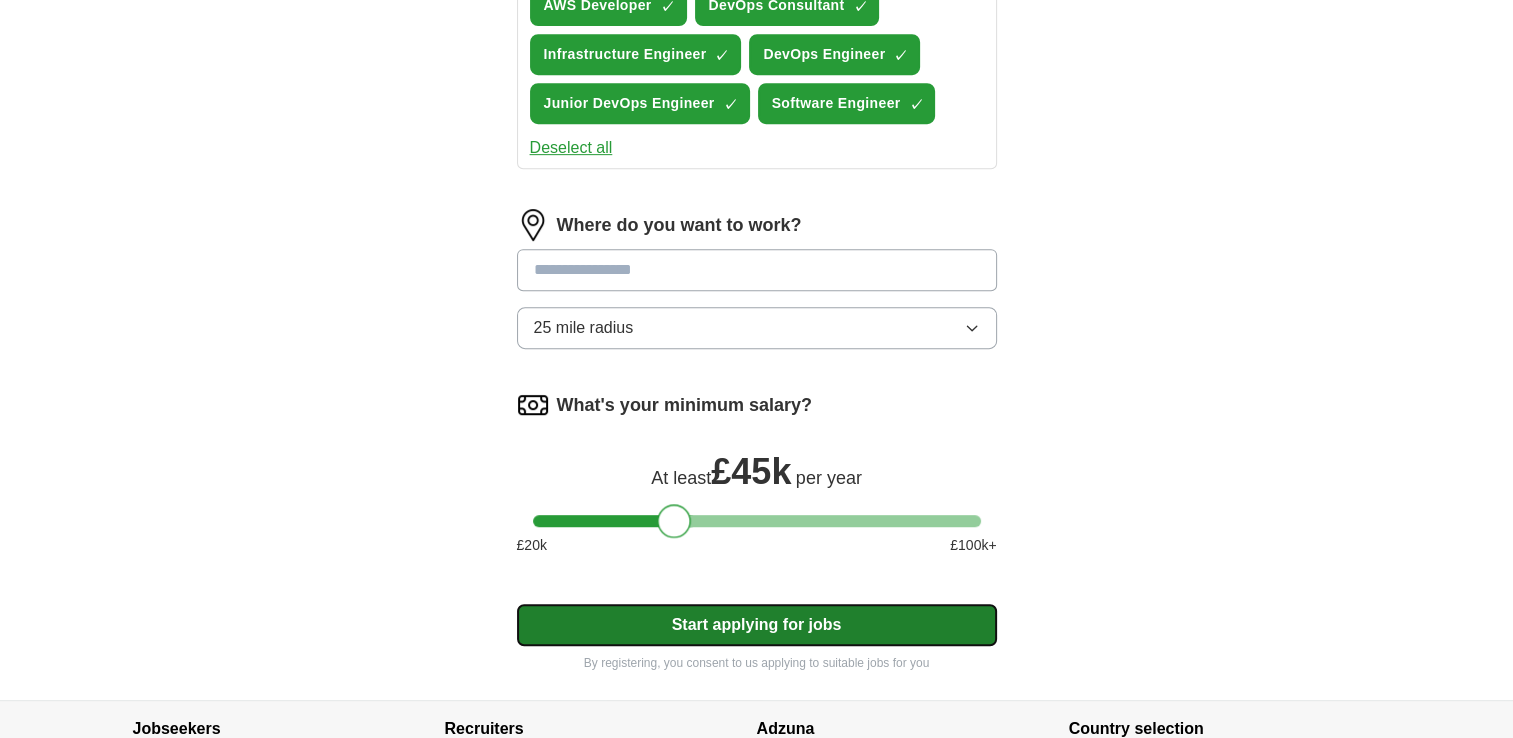 click on "Start applying for jobs" at bounding box center (757, 625) 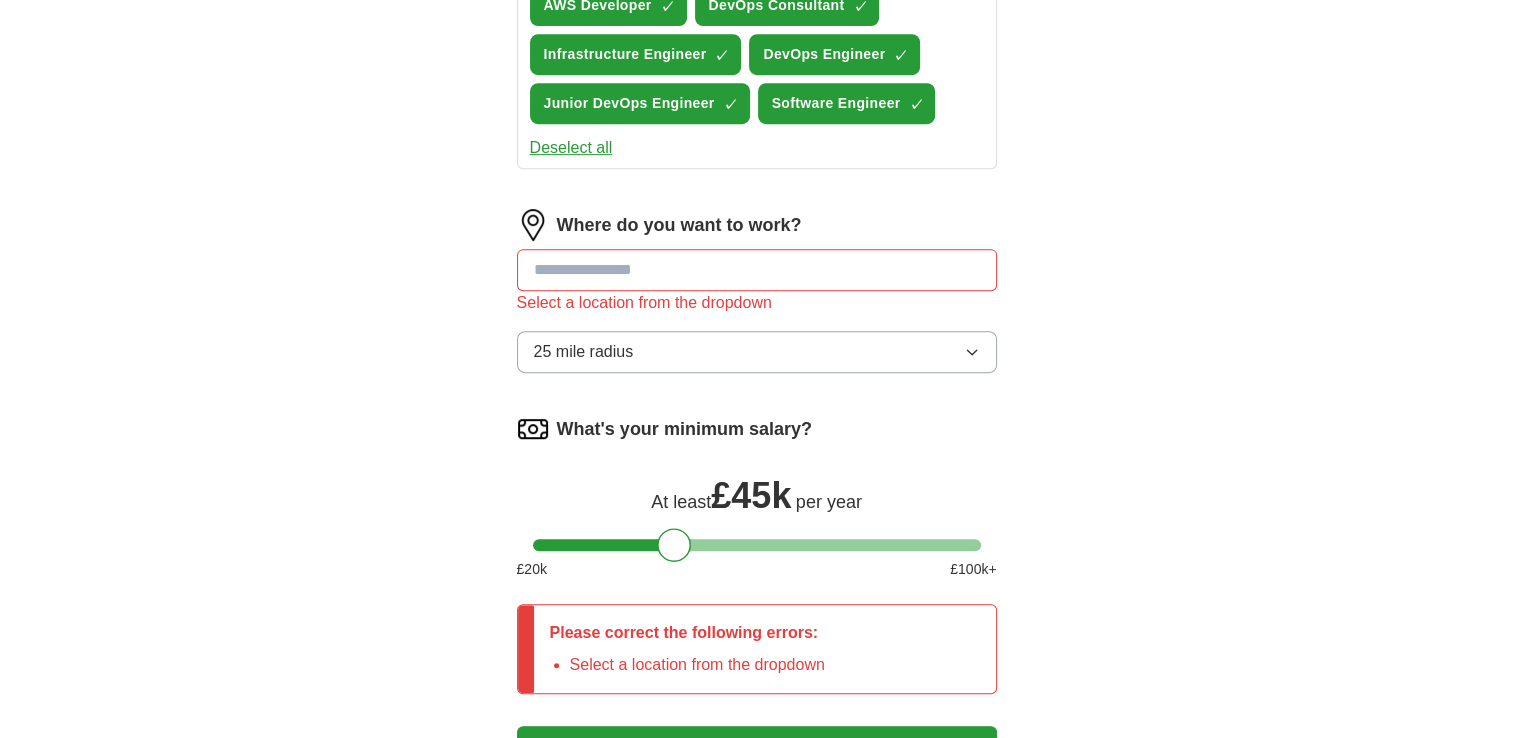 click at bounding box center [757, 270] 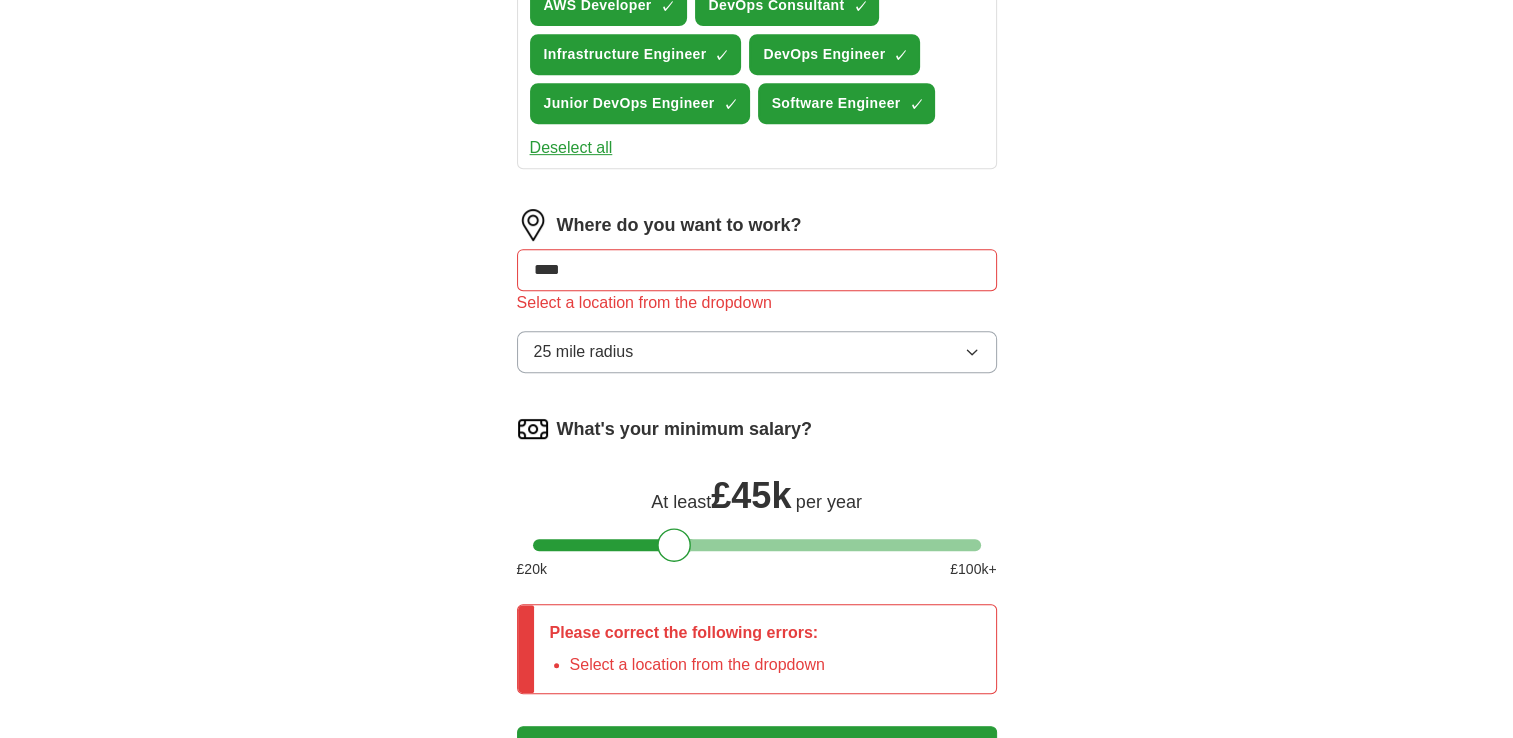 type on "*****" 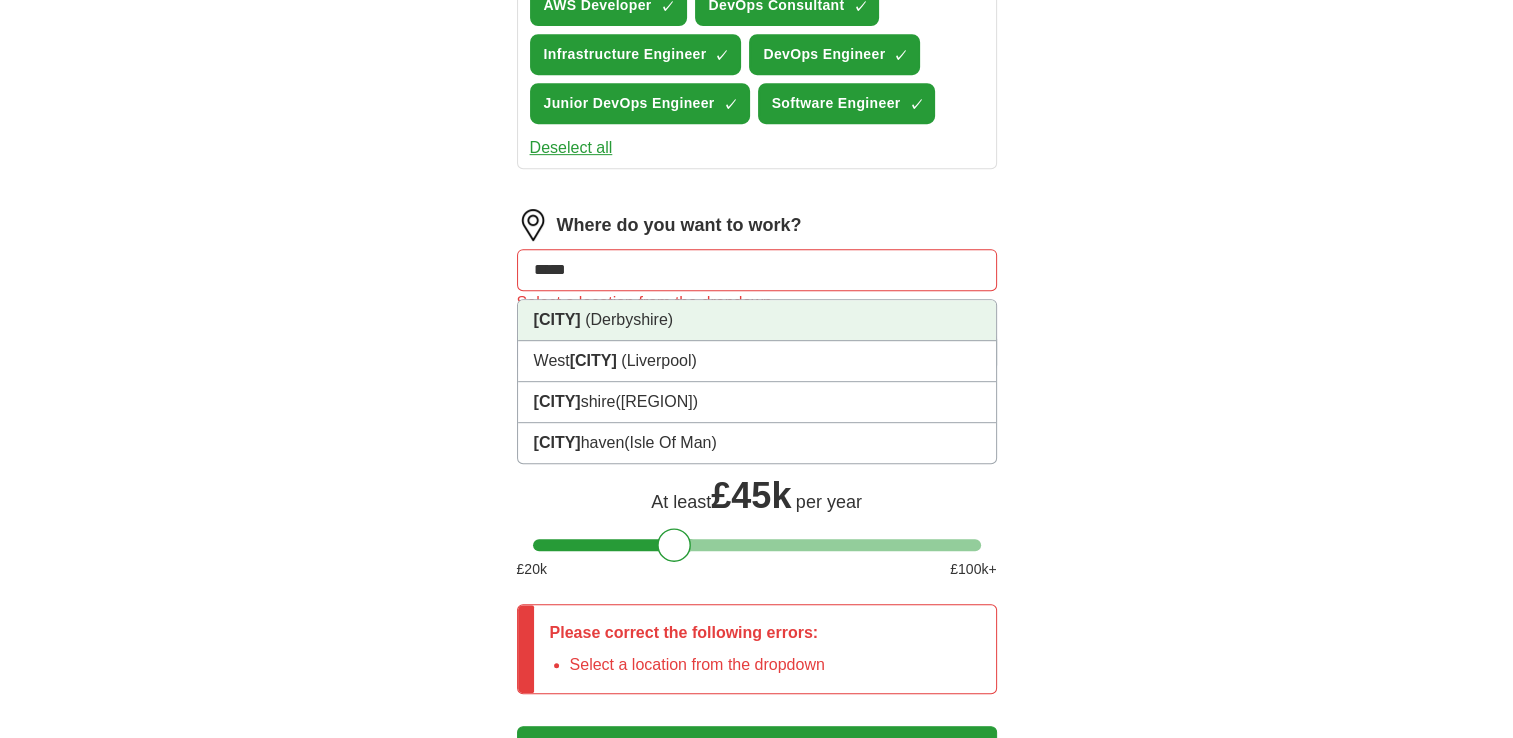 click on "(Derbyshire)" at bounding box center (629, 319) 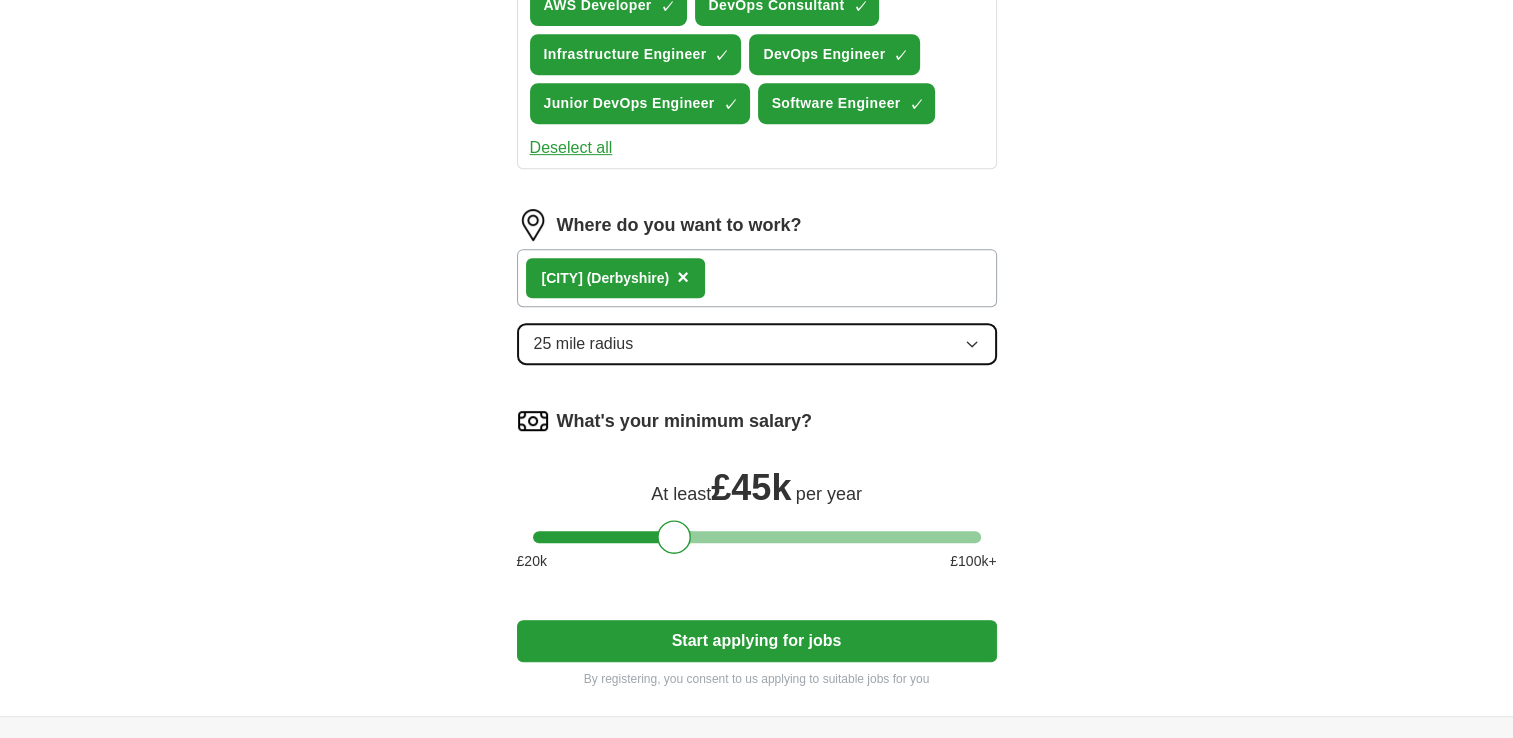 click on "25 mile radius" at bounding box center [757, 344] 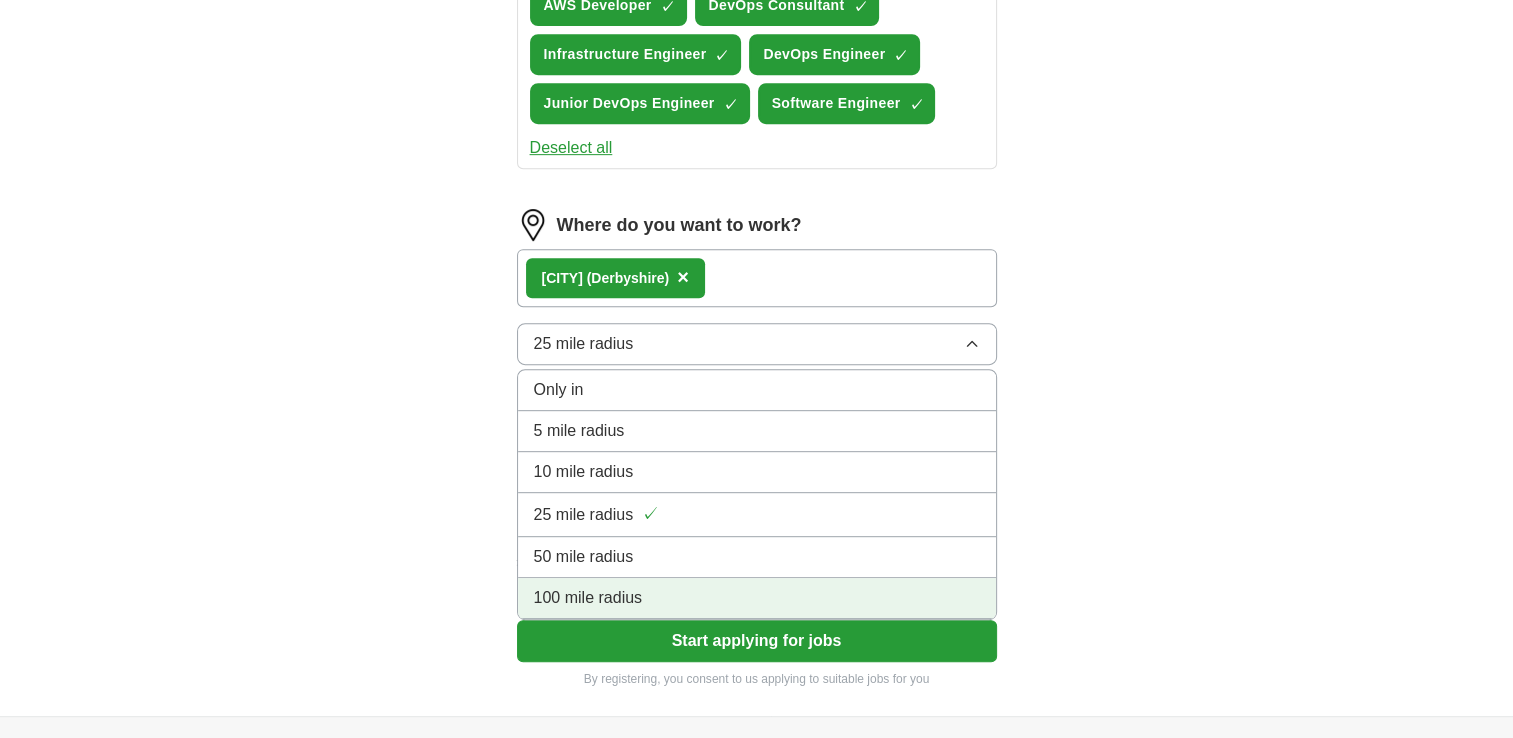 click on "100 mile radius" at bounding box center [757, 598] 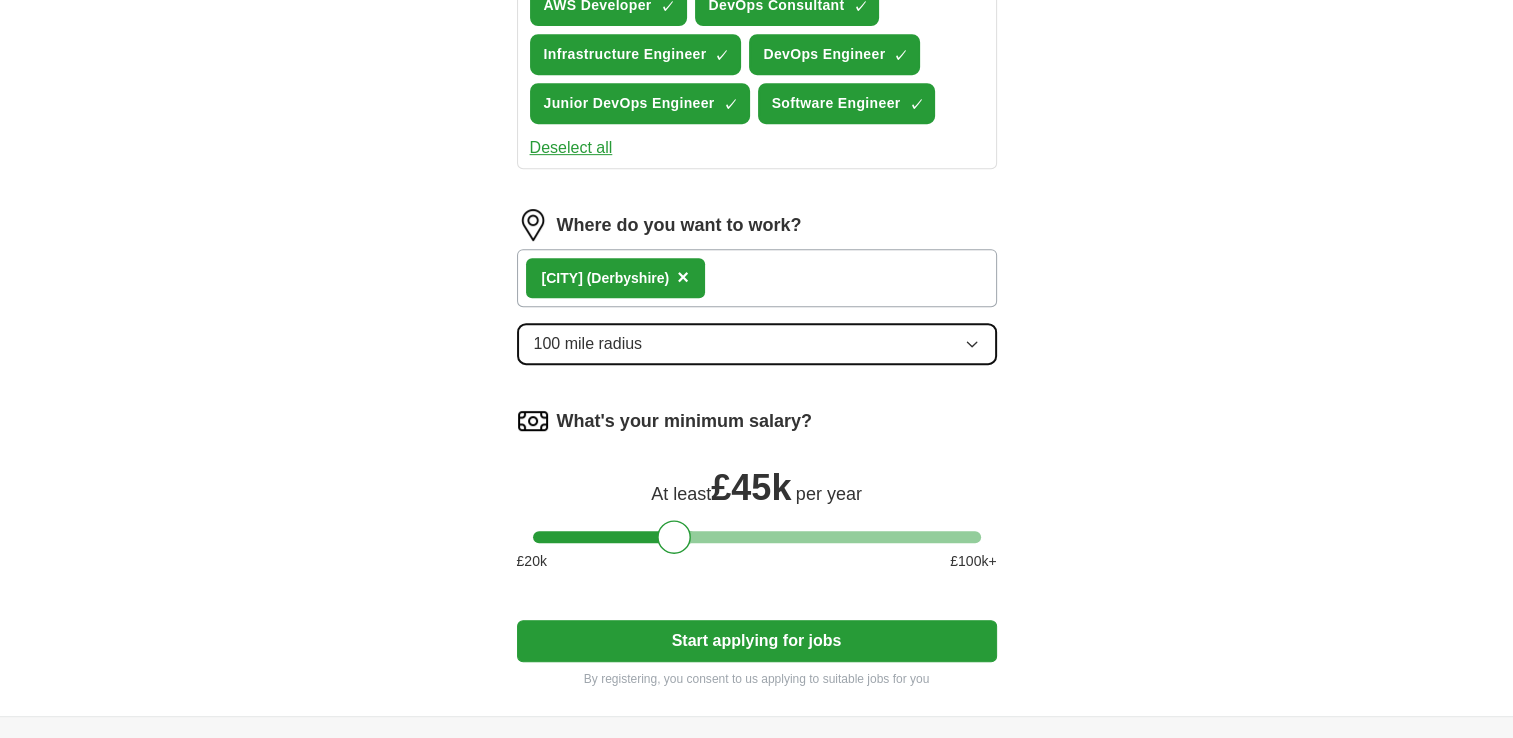 click on "100 mile radius" at bounding box center (757, 344) 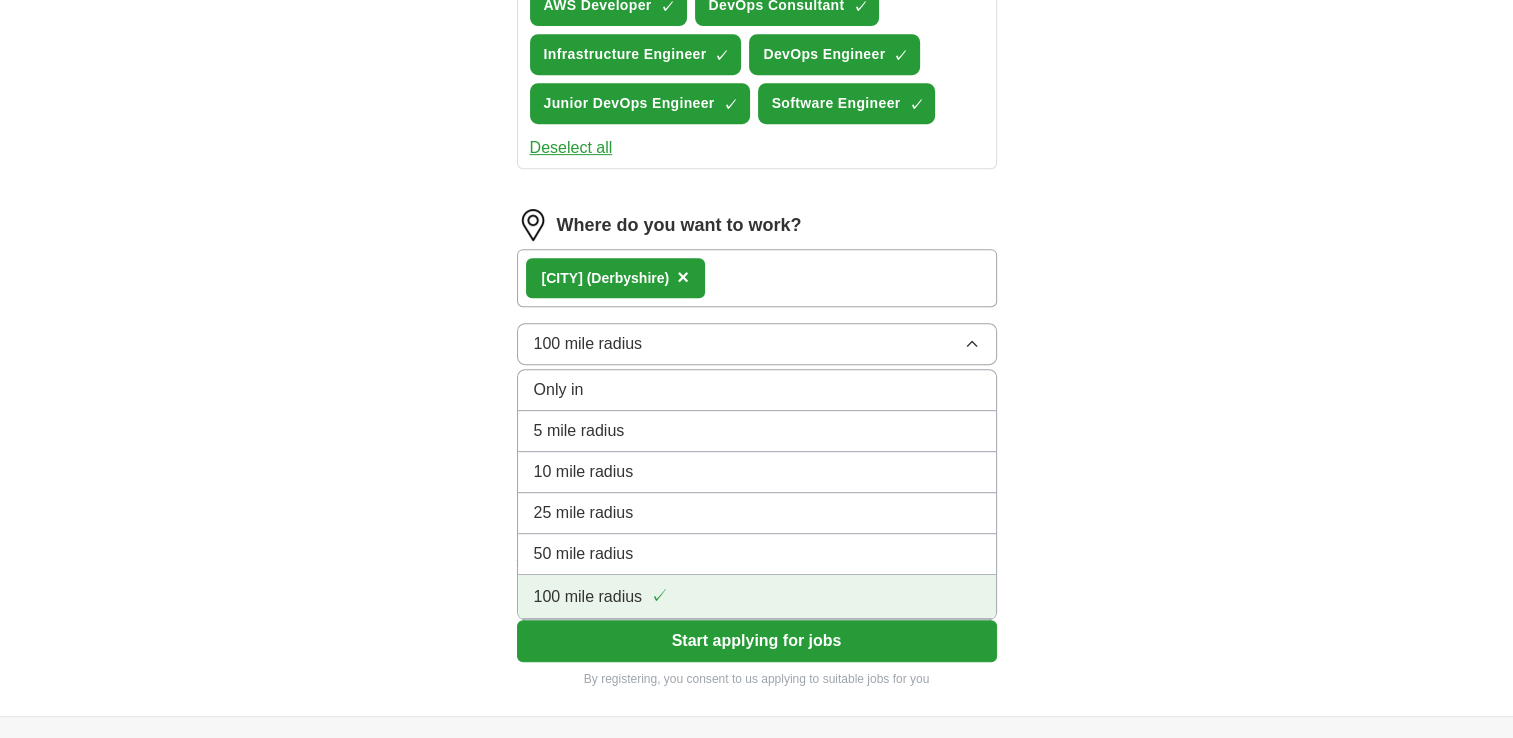 click on "100 mile radius" at bounding box center [588, 597] 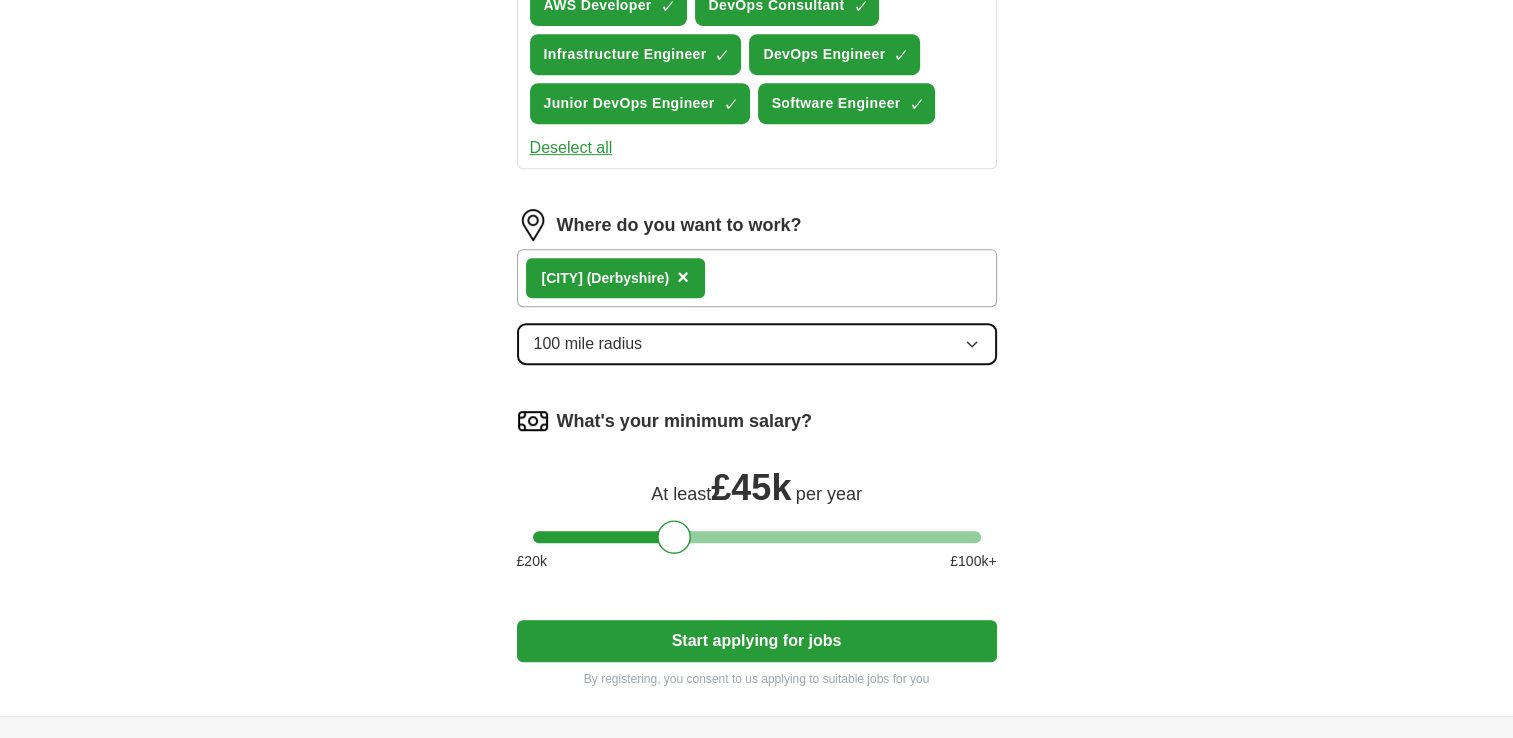 click on "100 mile radius" at bounding box center [757, 344] 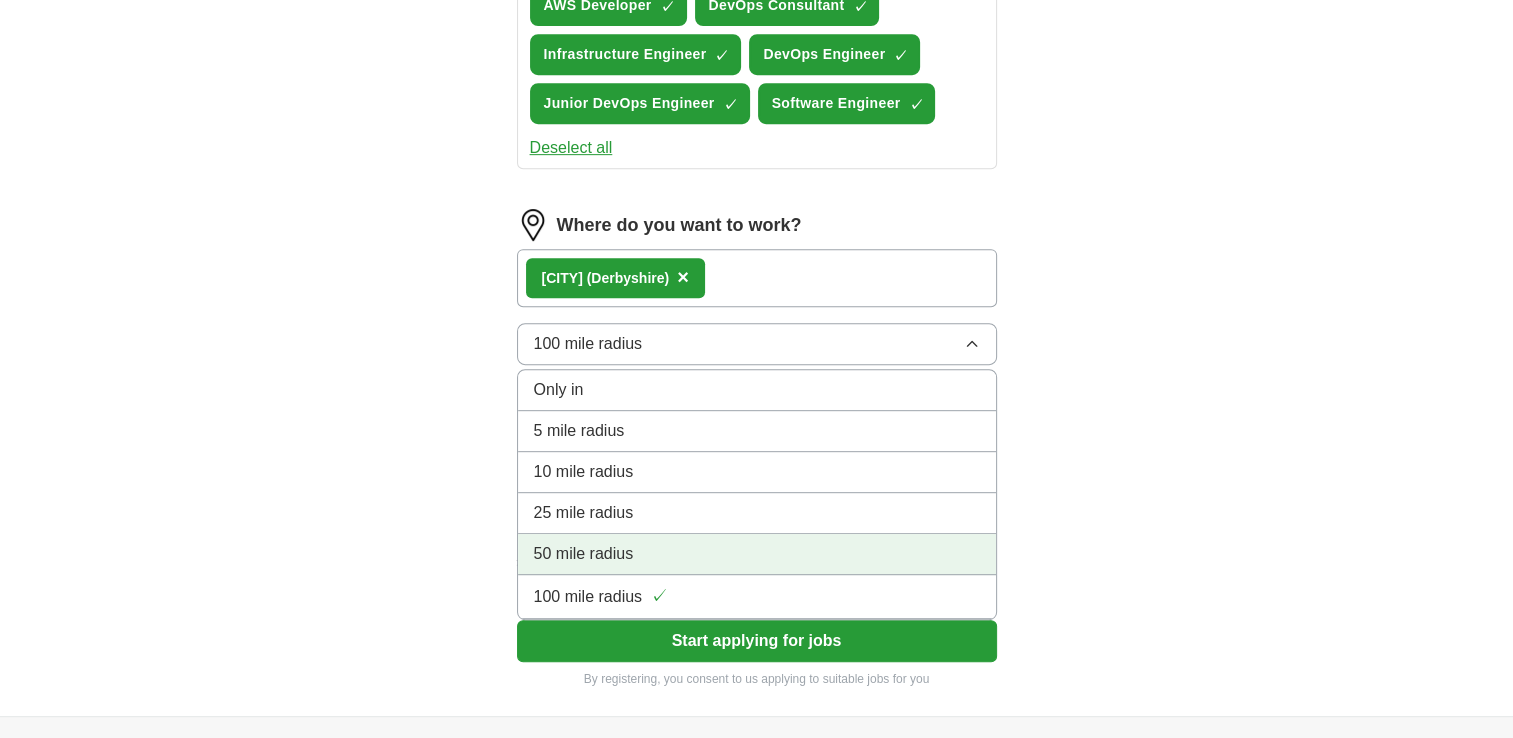 click on "50 mile radius" at bounding box center (757, 554) 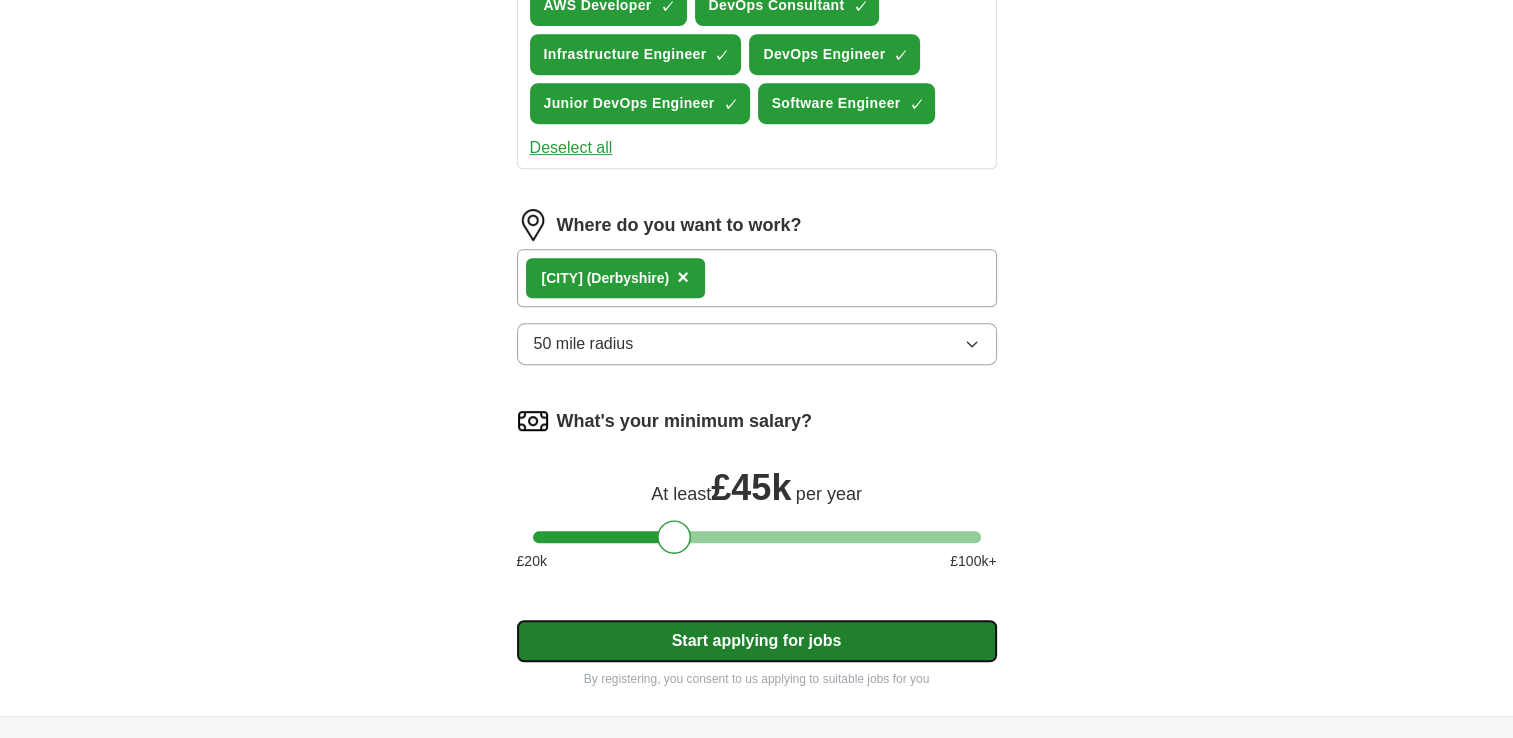 click on "Start applying for jobs" at bounding box center (757, 641) 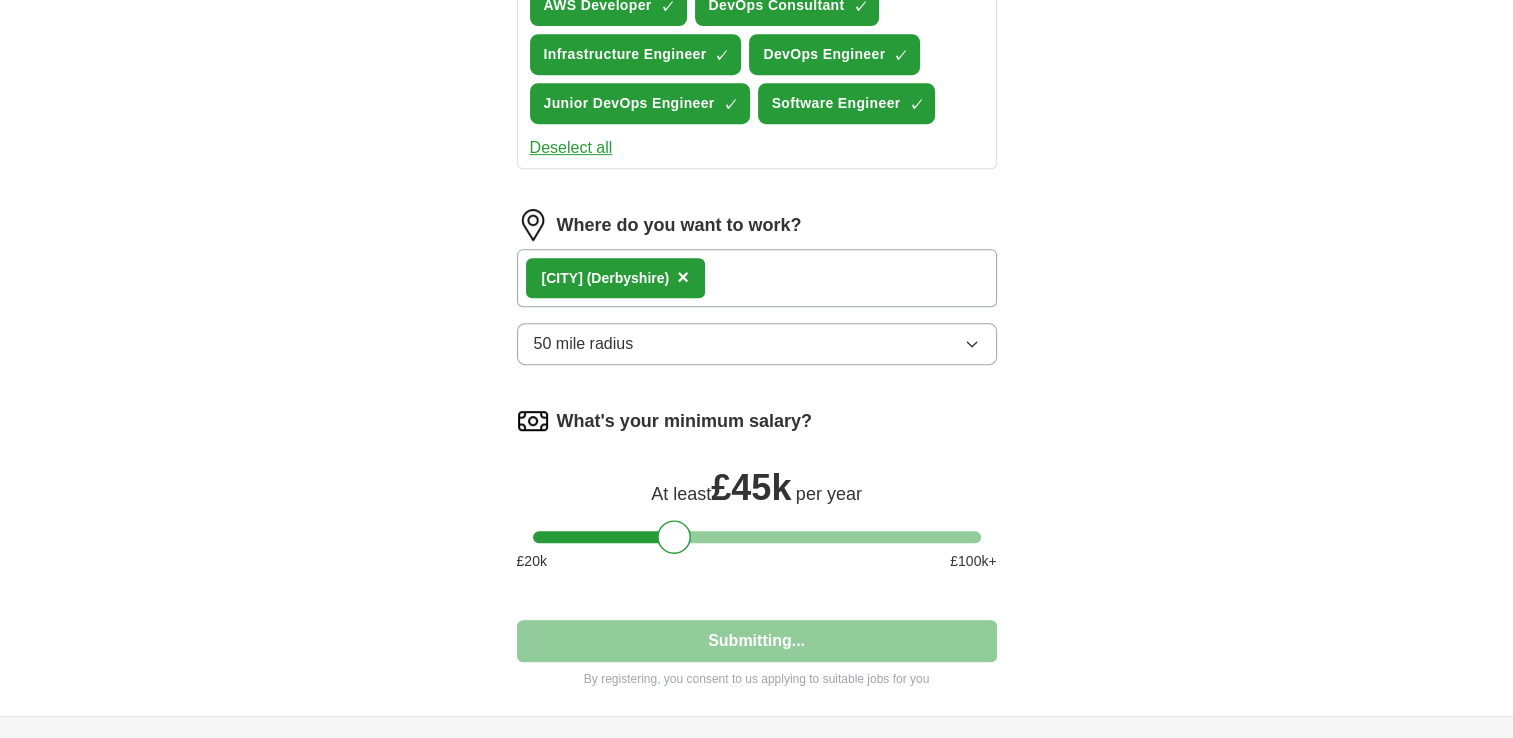 select on "**" 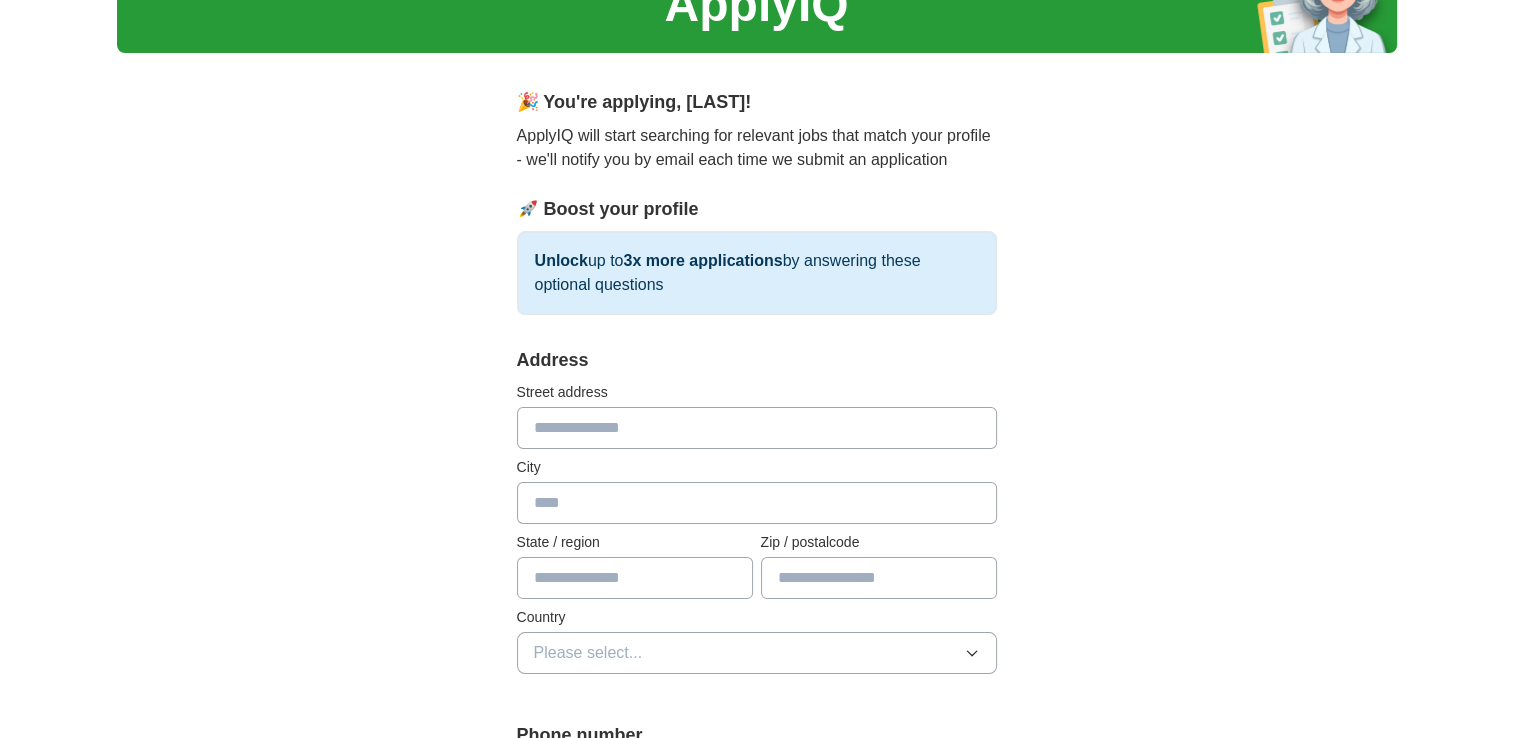 scroll, scrollTop: 154, scrollLeft: 0, axis: vertical 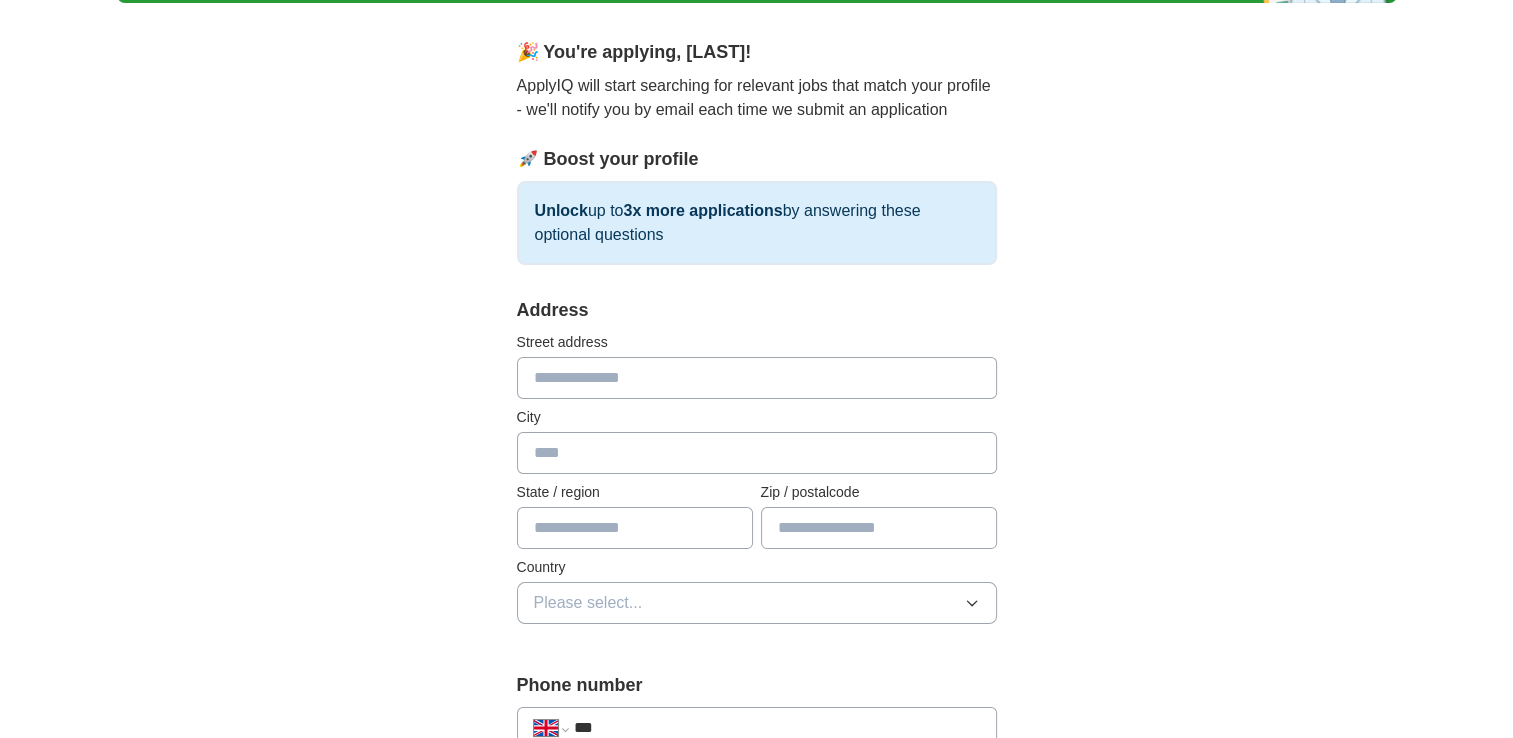 click at bounding box center (757, 378) 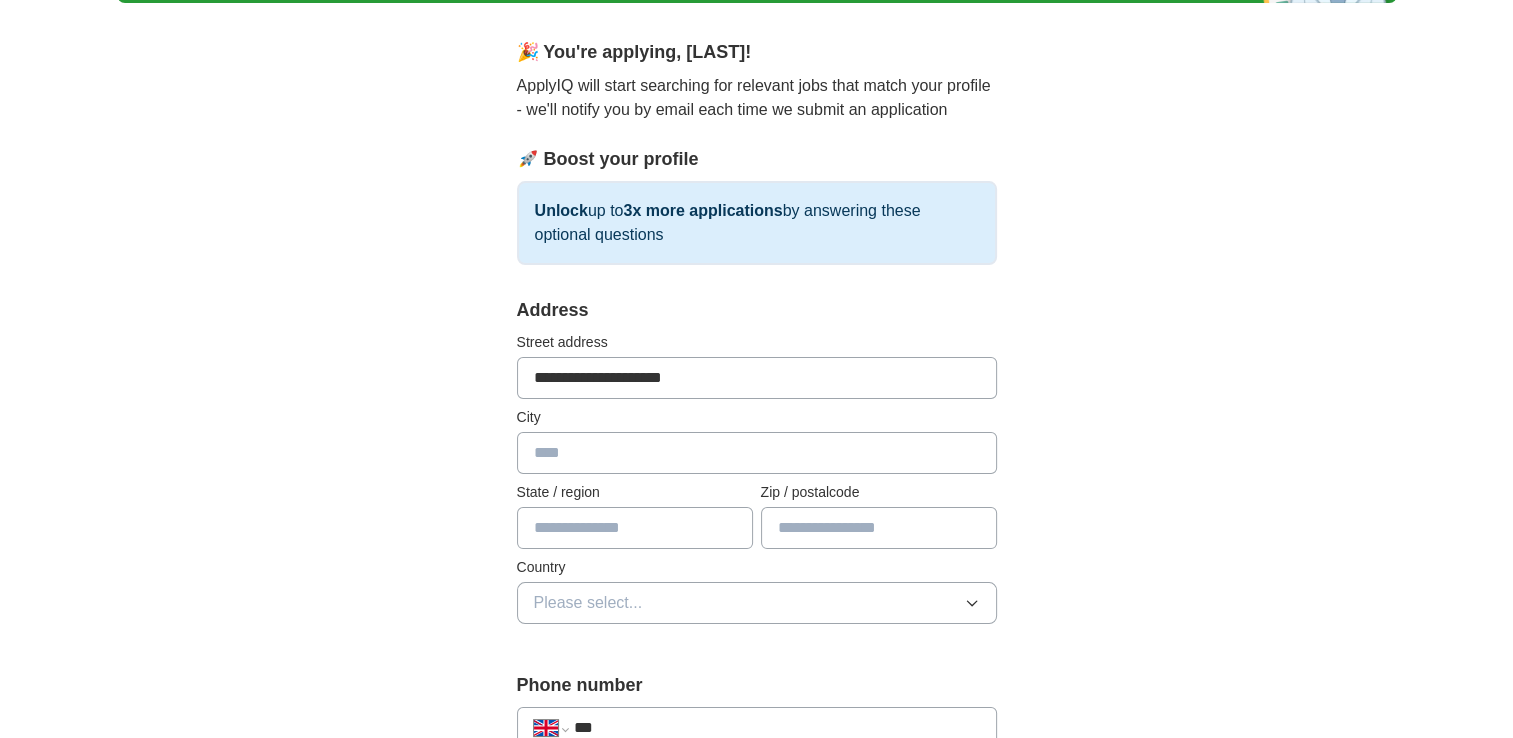 type on "*****" 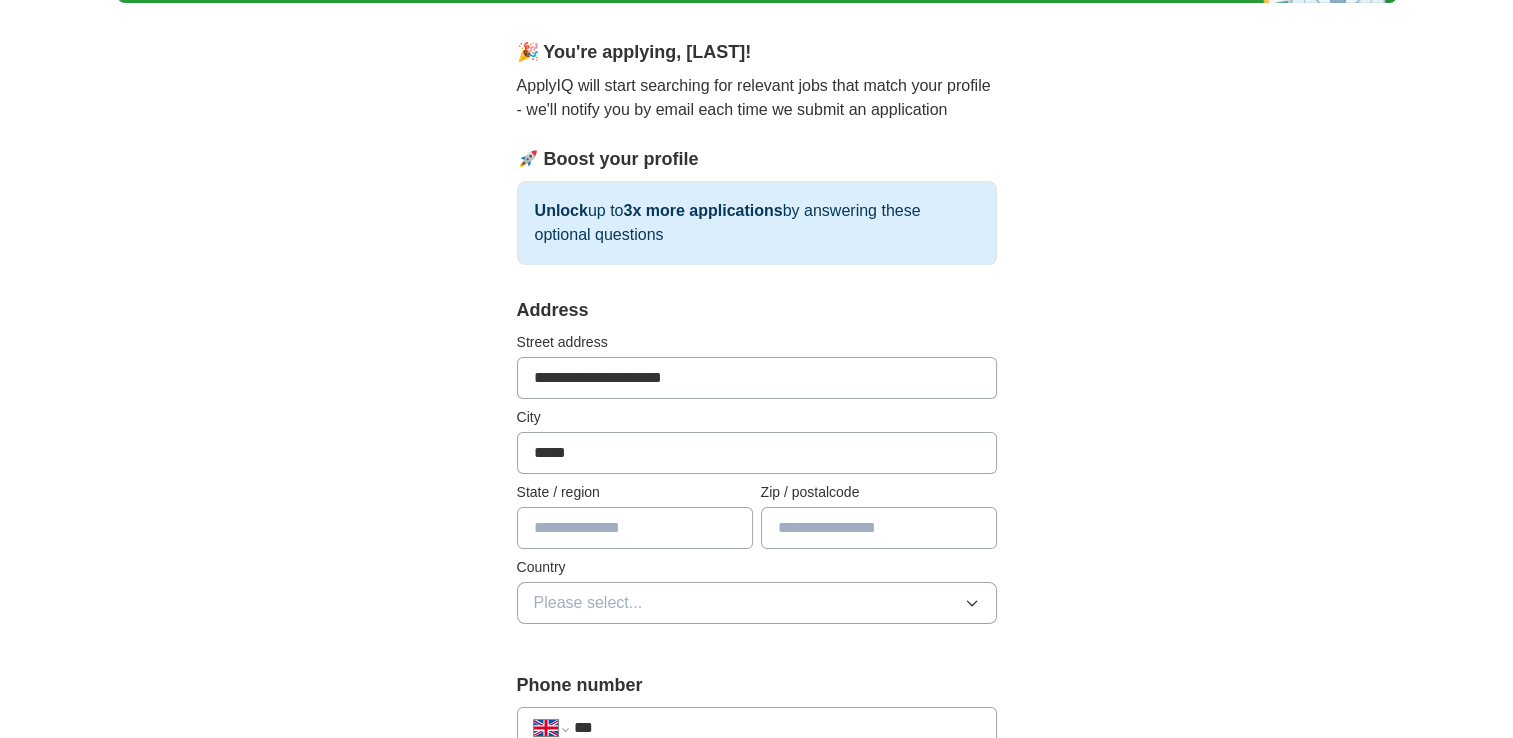 type on "**********" 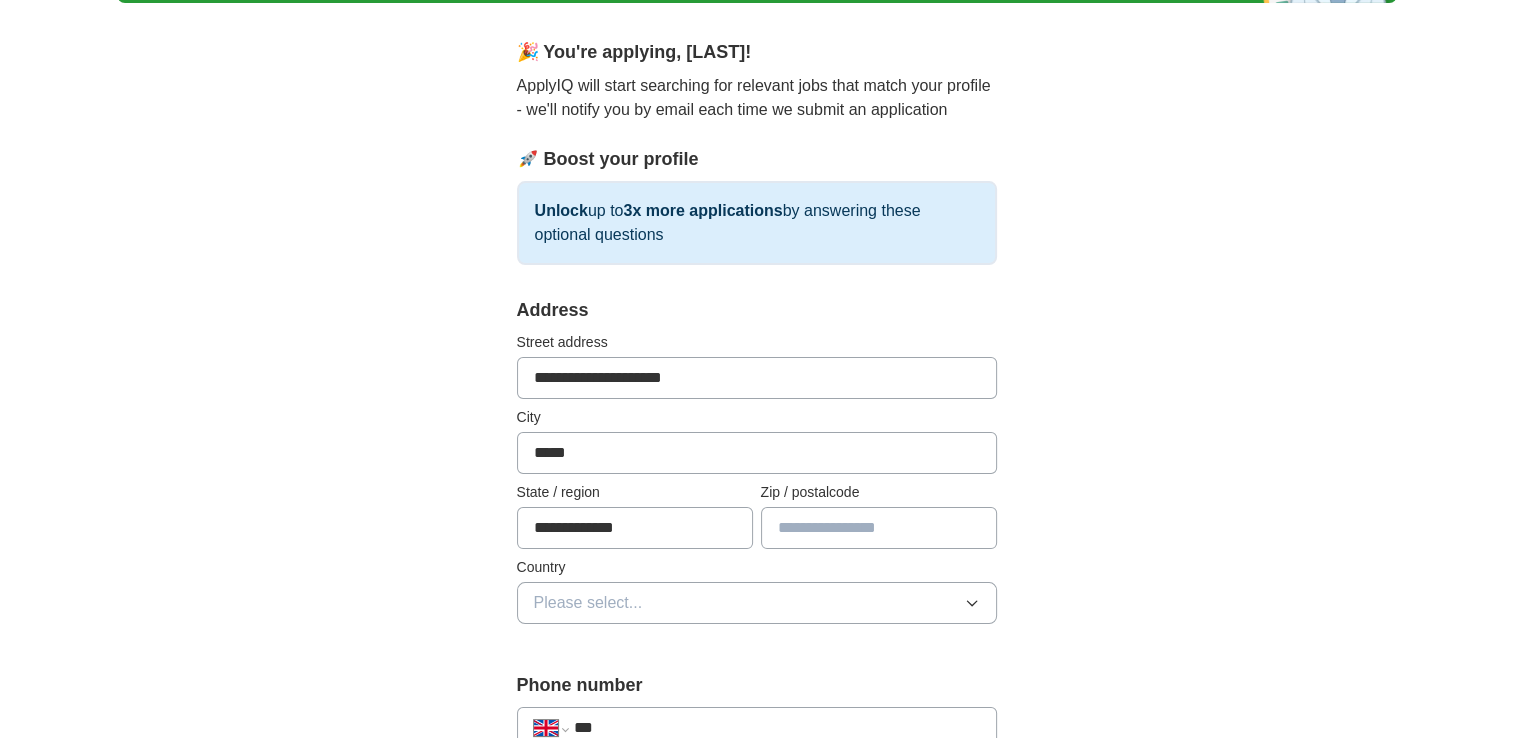 type on "*******" 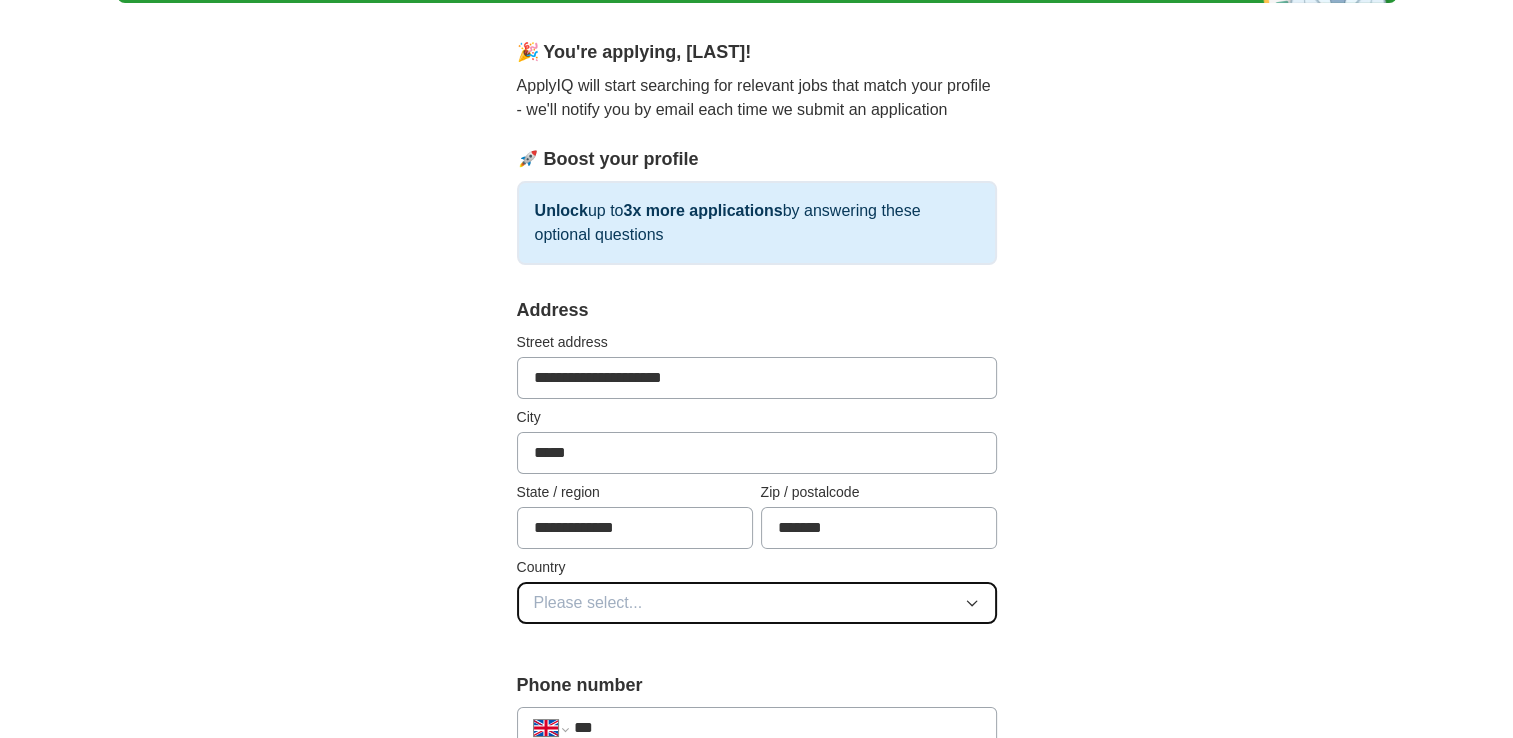 click on "Please select..." at bounding box center (757, 603) 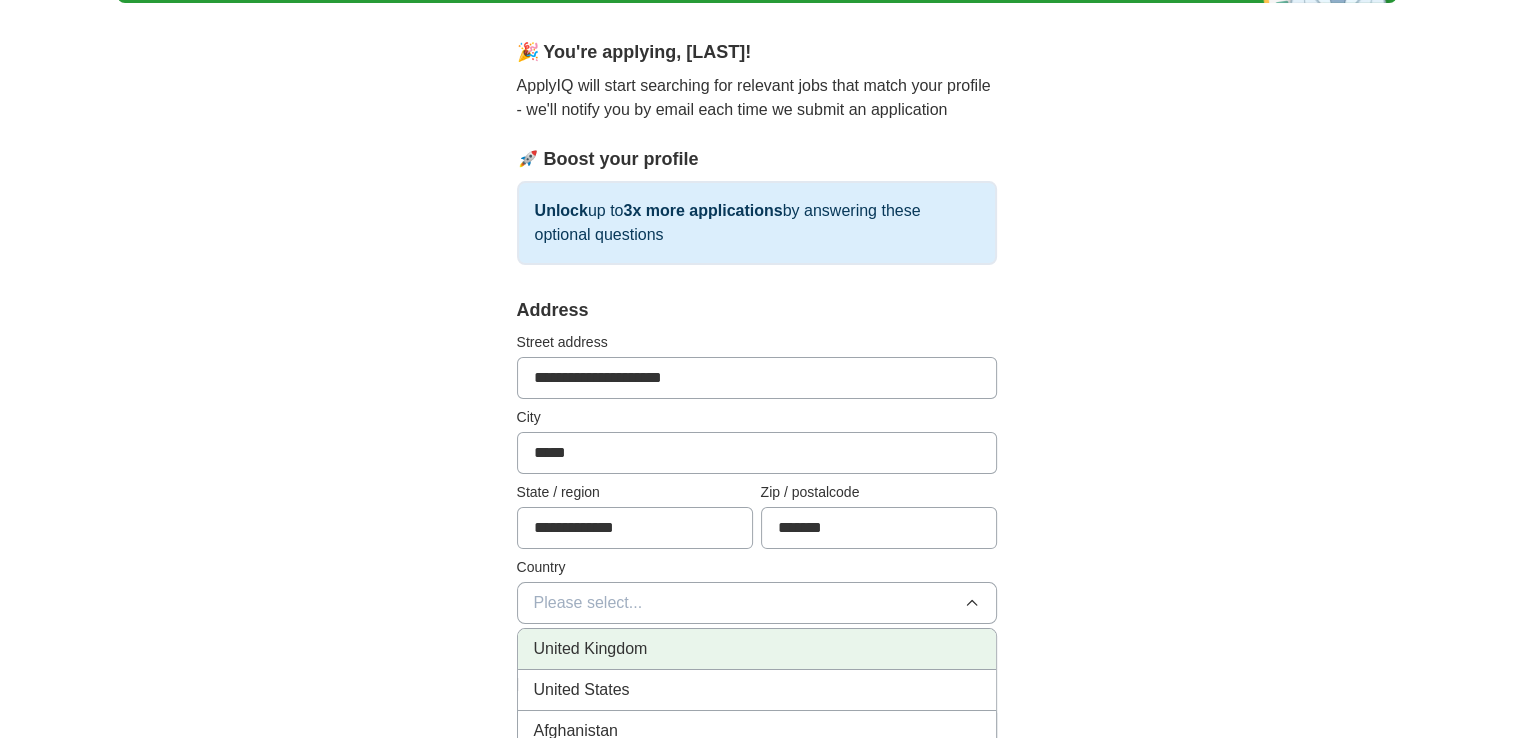 click on "United Kingdom" at bounding box center [591, 649] 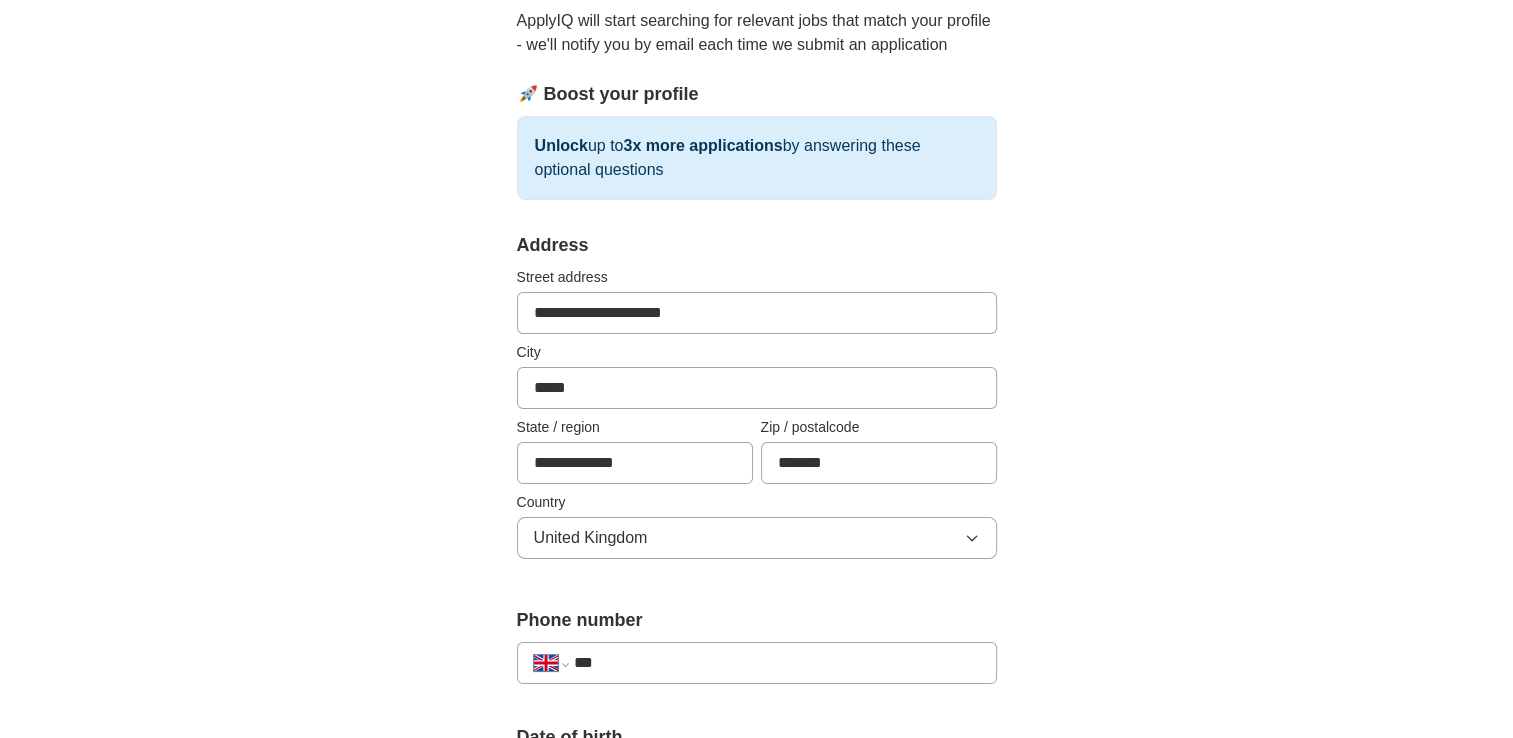 scroll, scrollTop: 235, scrollLeft: 0, axis: vertical 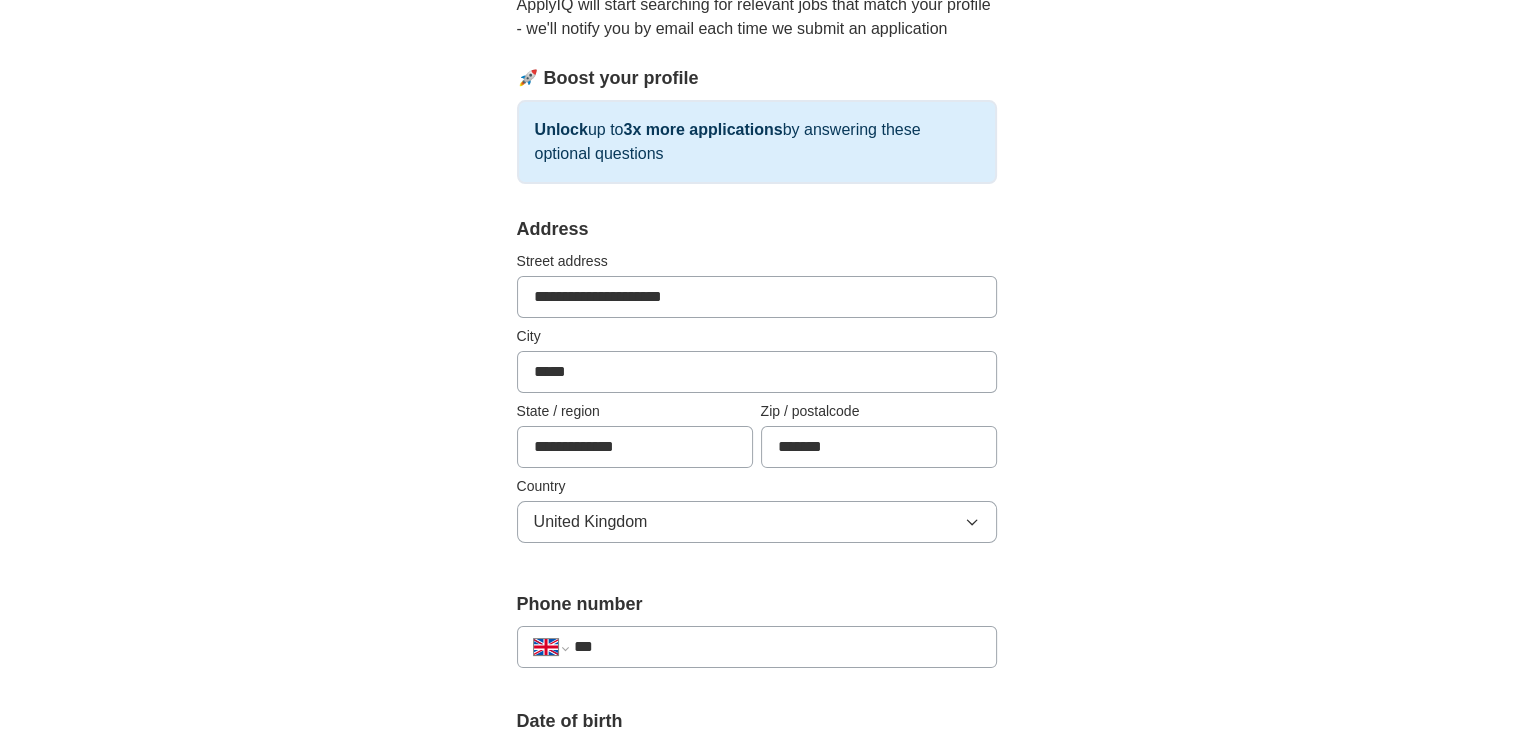 drag, startPoint x: 694, startPoint y: 452, endPoint x: 453, endPoint y: 469, distance: 241.59885 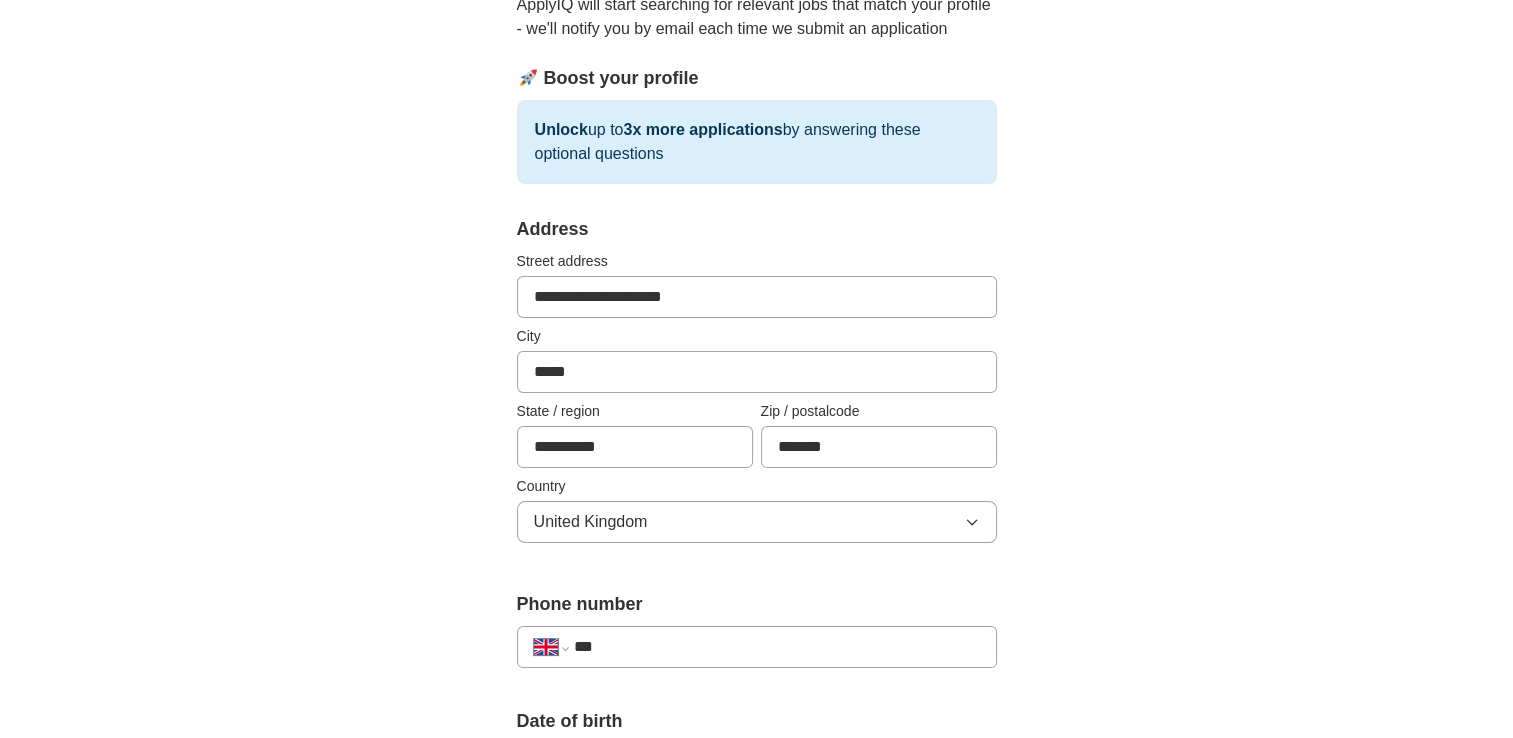 type on "**********" 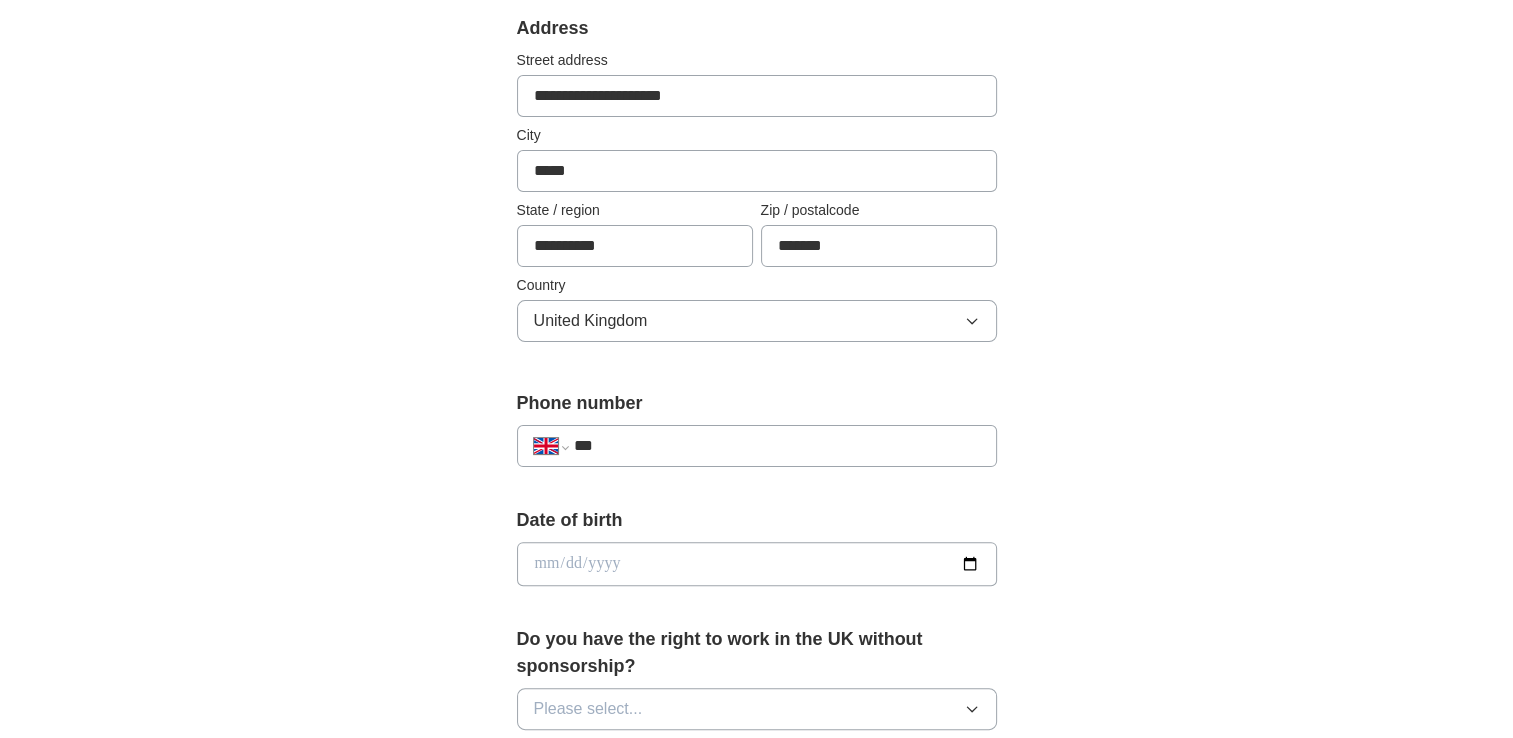 scroll, scrollTop: 440, scrollLeft: 0, axis: vertical 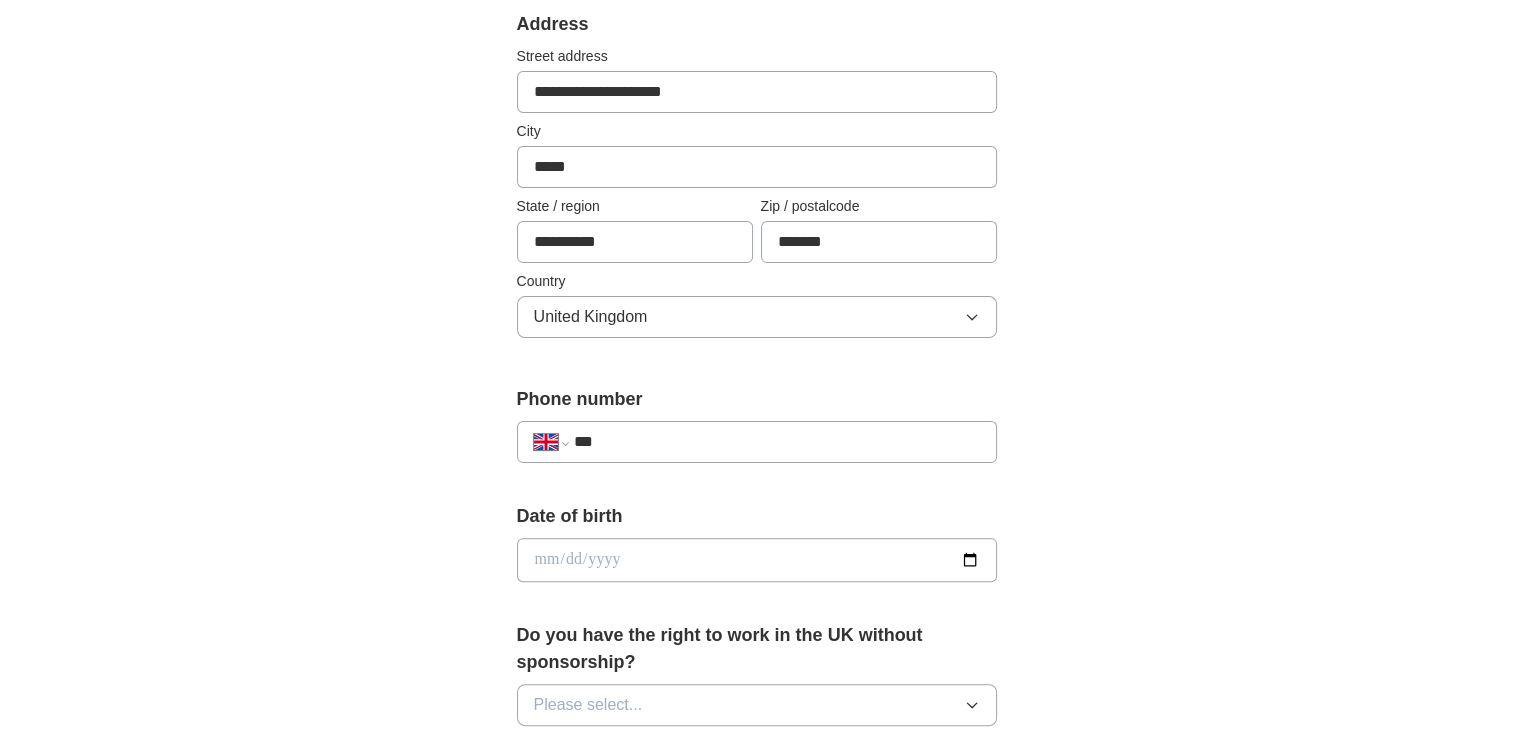 click on "***" at bounding box center [776, 442] 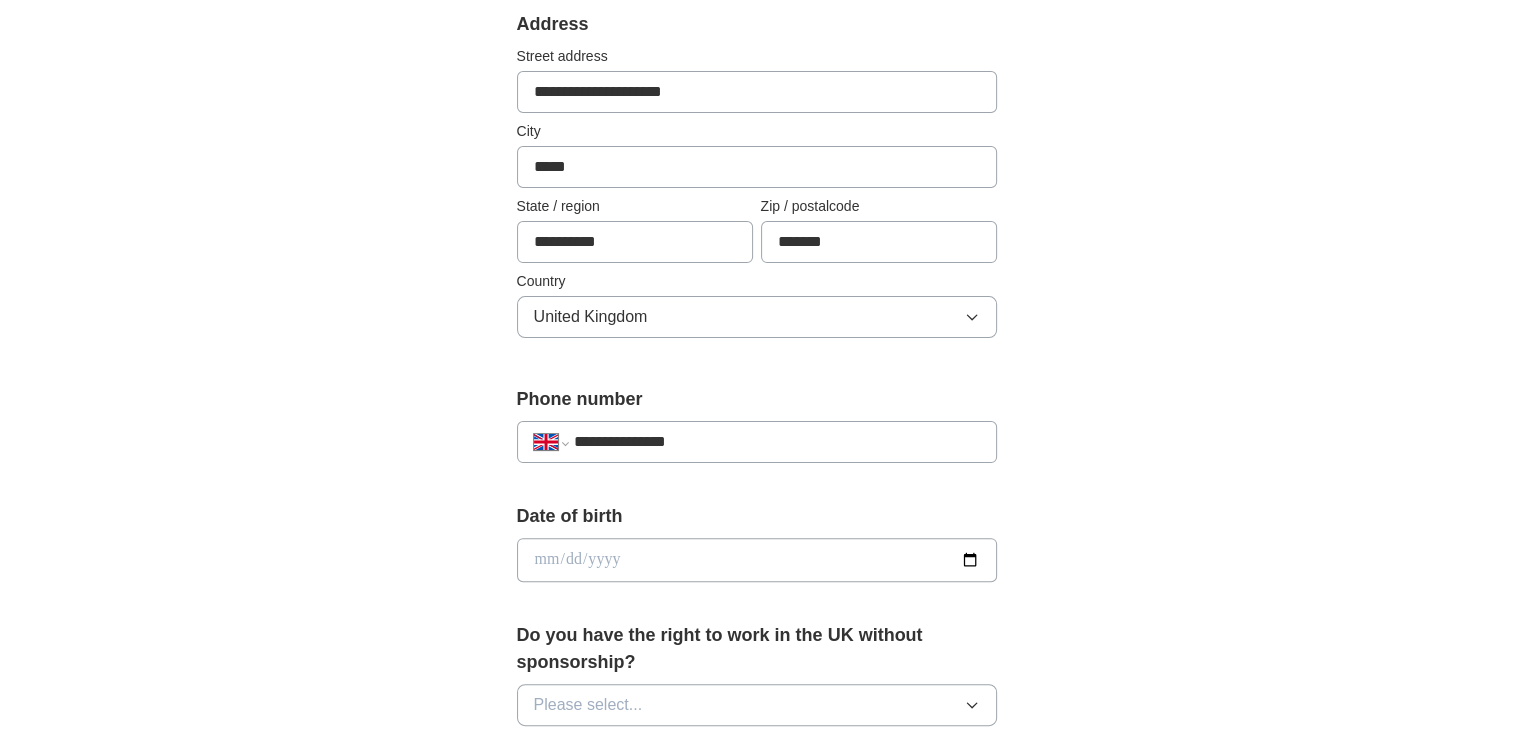 type on "**********" 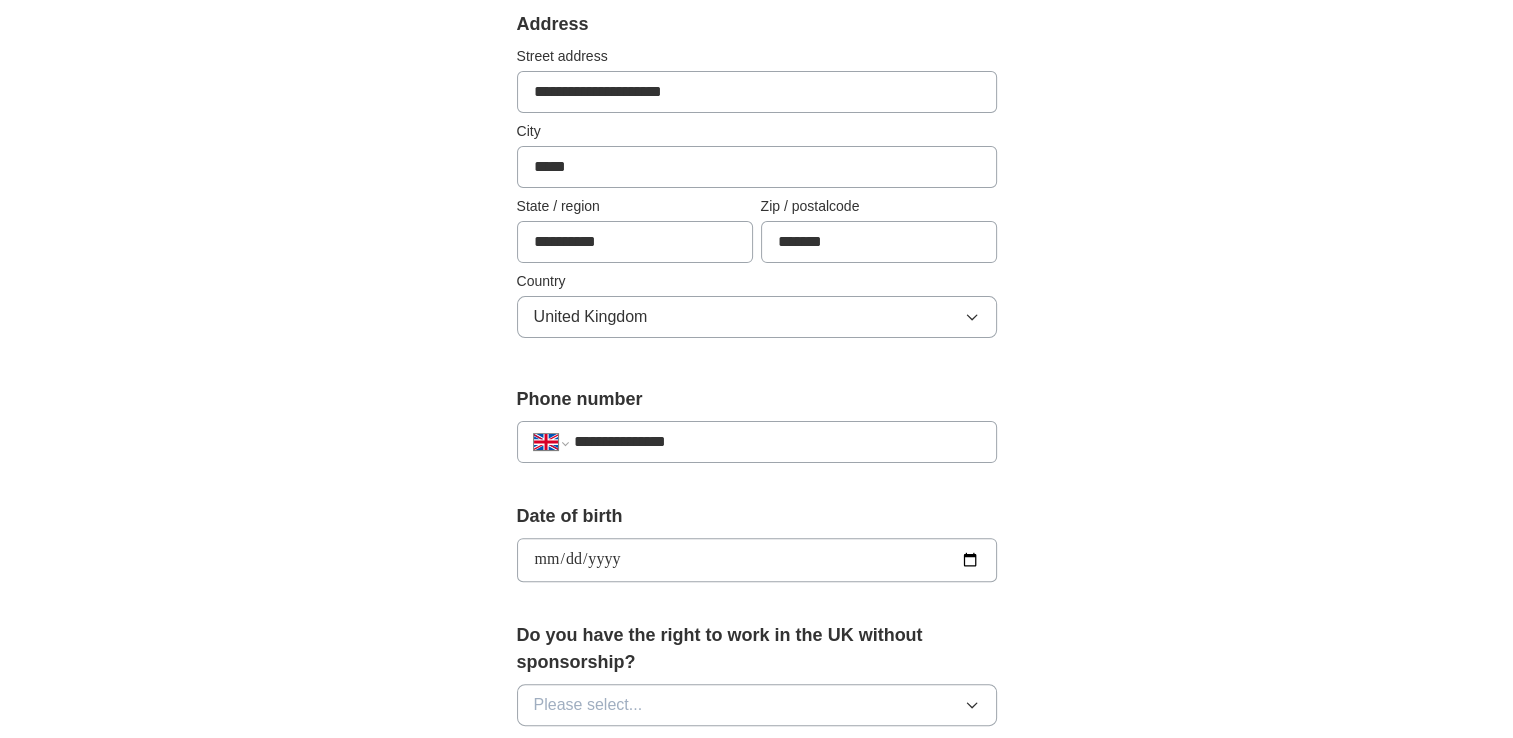 type on "**********" 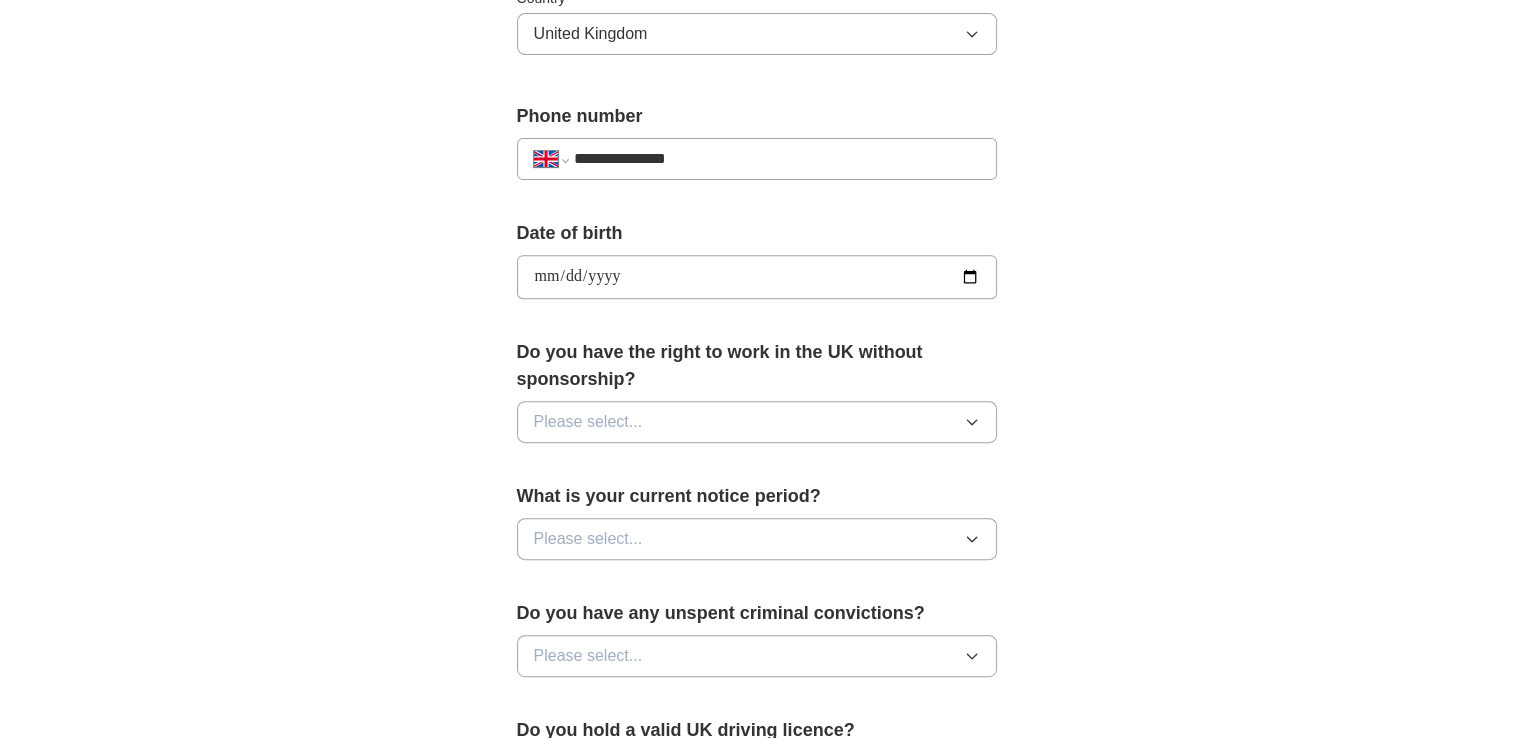 scroll, scrollTop: 726, scrollLeft: 0, axis: vertical 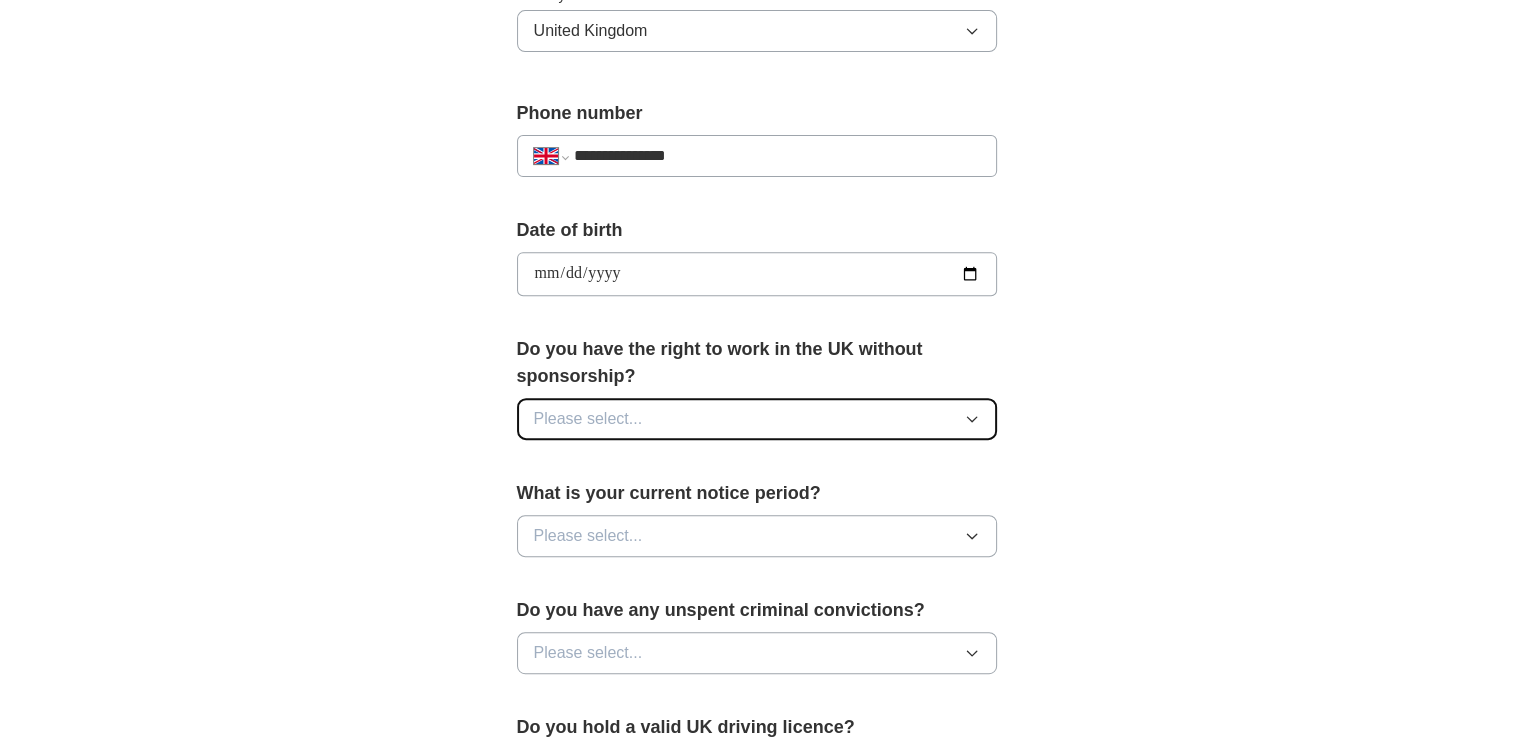 click on "Please select..." at bounding box center (757, 419) 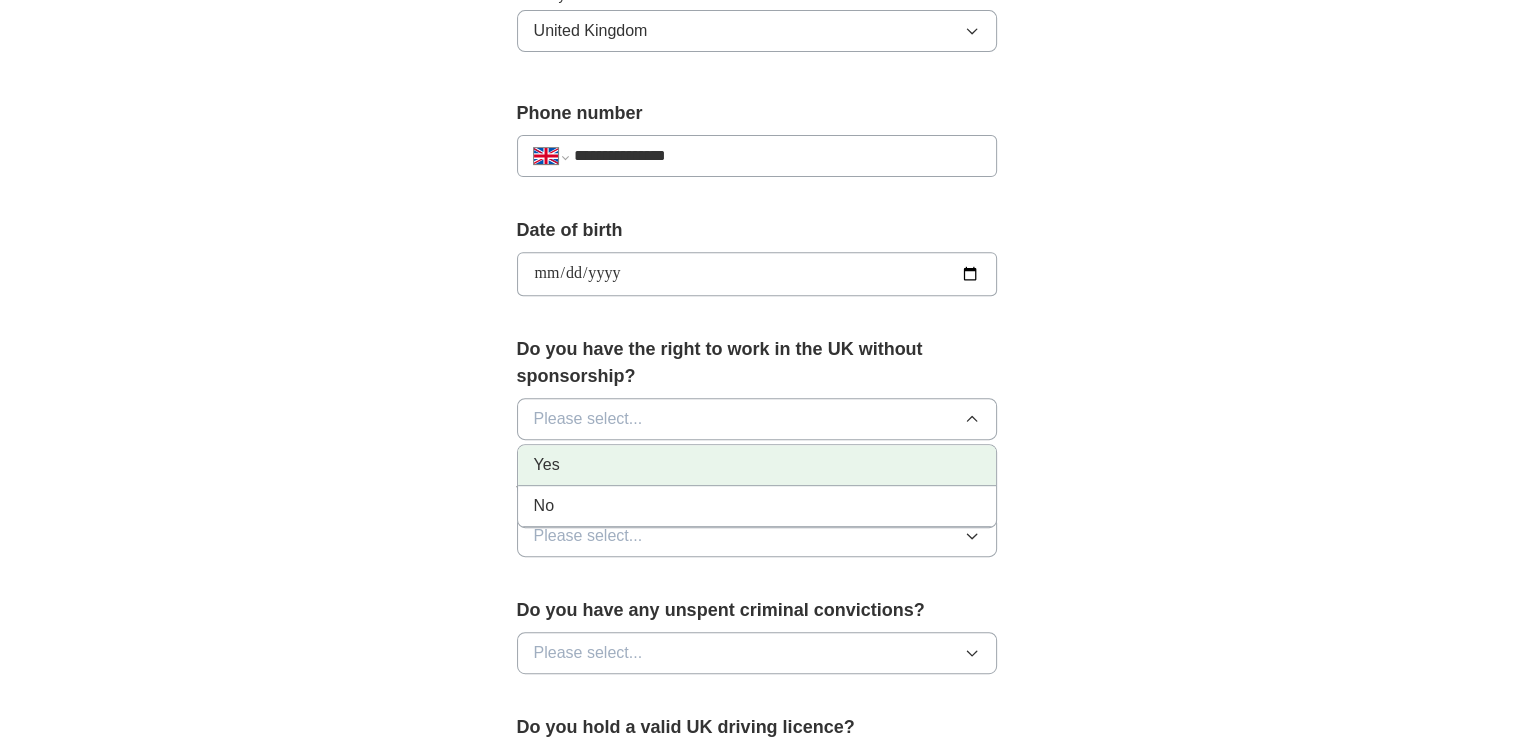 click on "Yes" at bounding box center (757, 465) 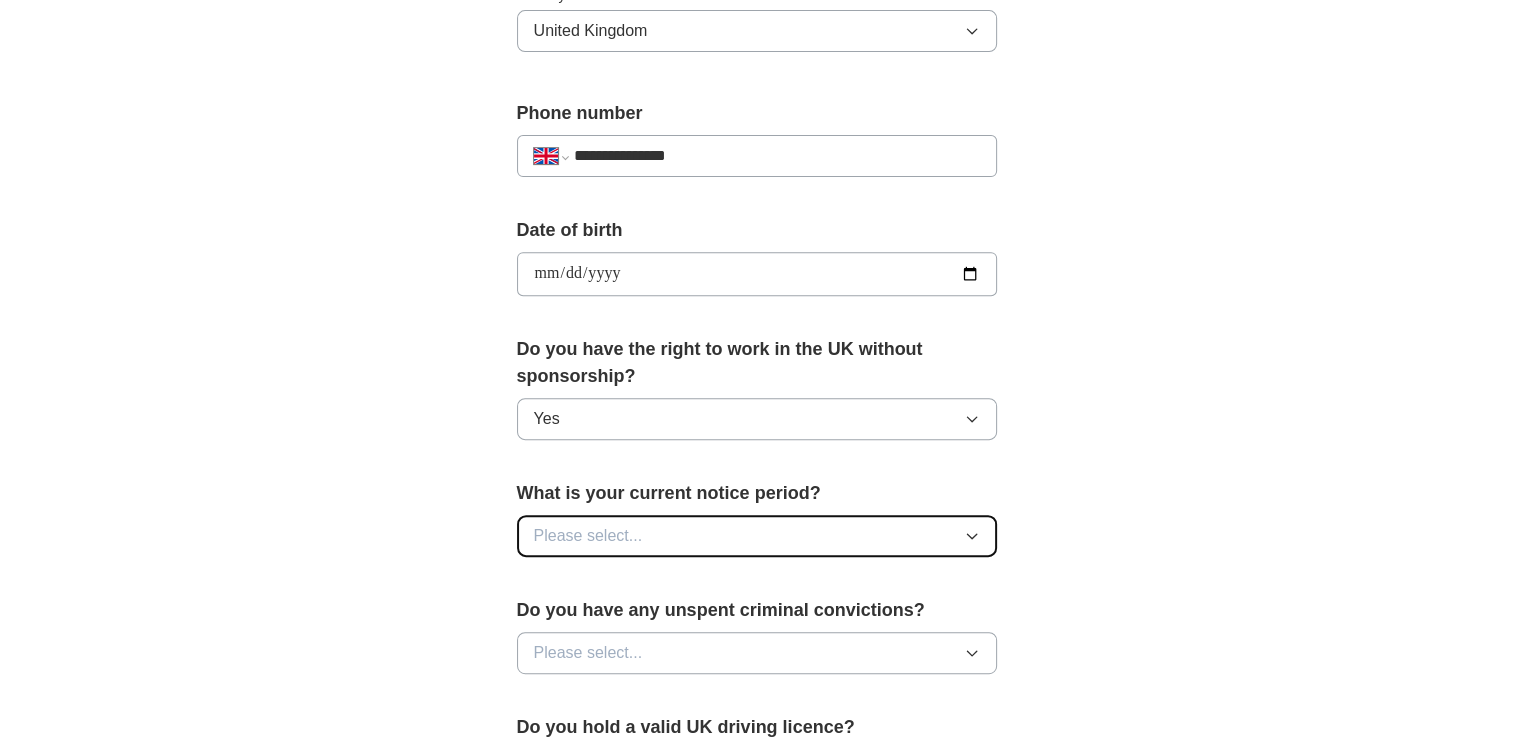 click on "Please select..." at bounding box center (757, 536) 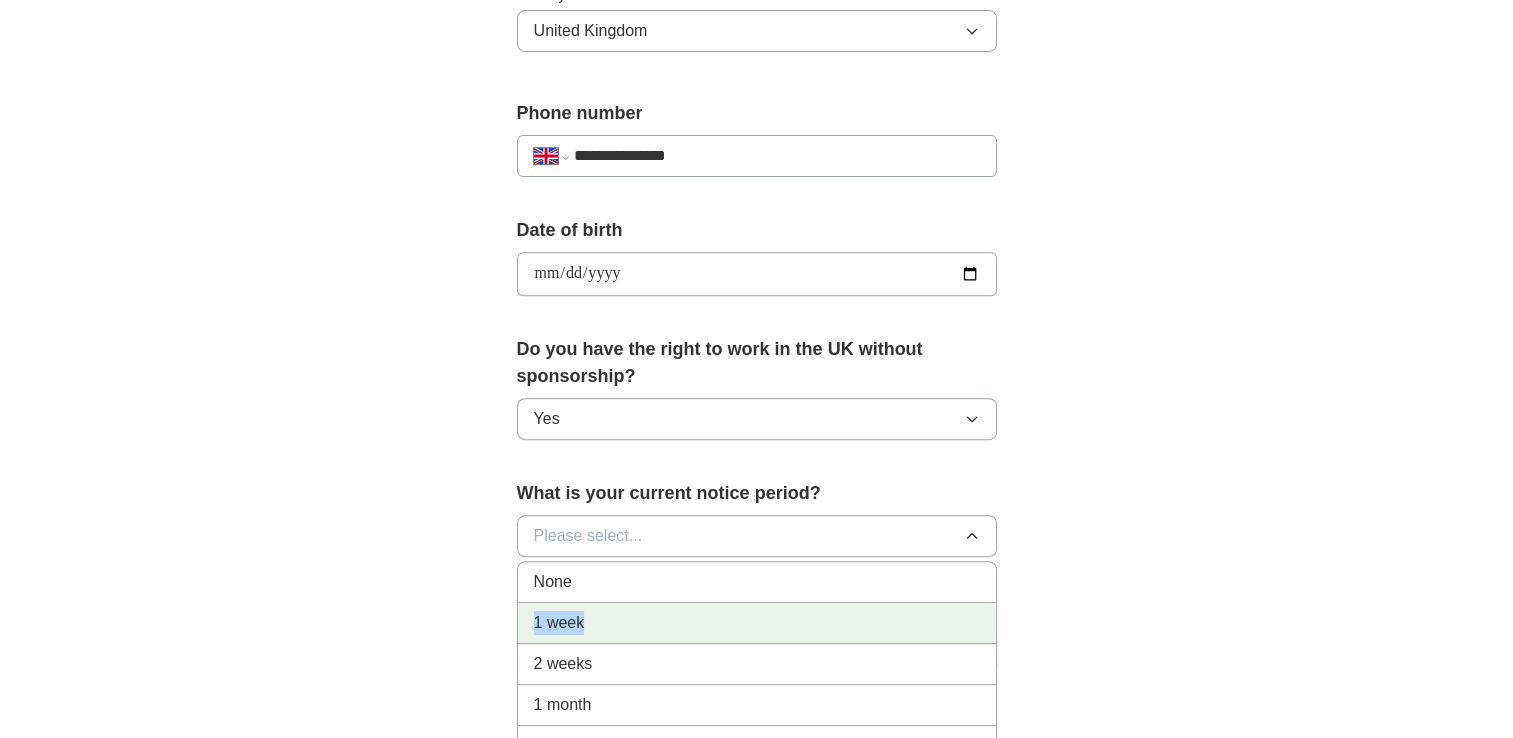 drag, startPoint x: 636, startPoint y: 585, endPoint x: 629, endPoint y: 603, distance: 19.313208 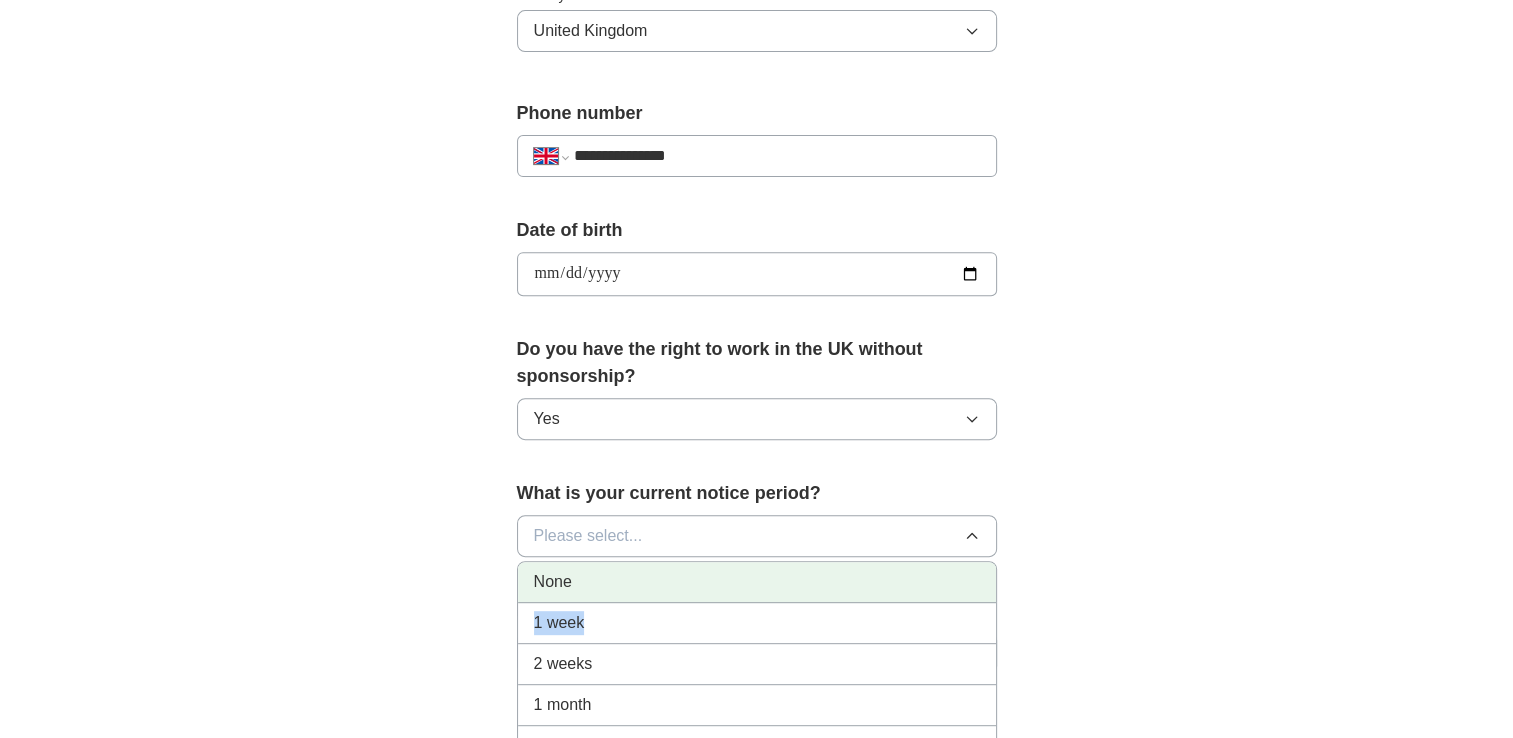 click on "None" at bounding box center (757, 582) 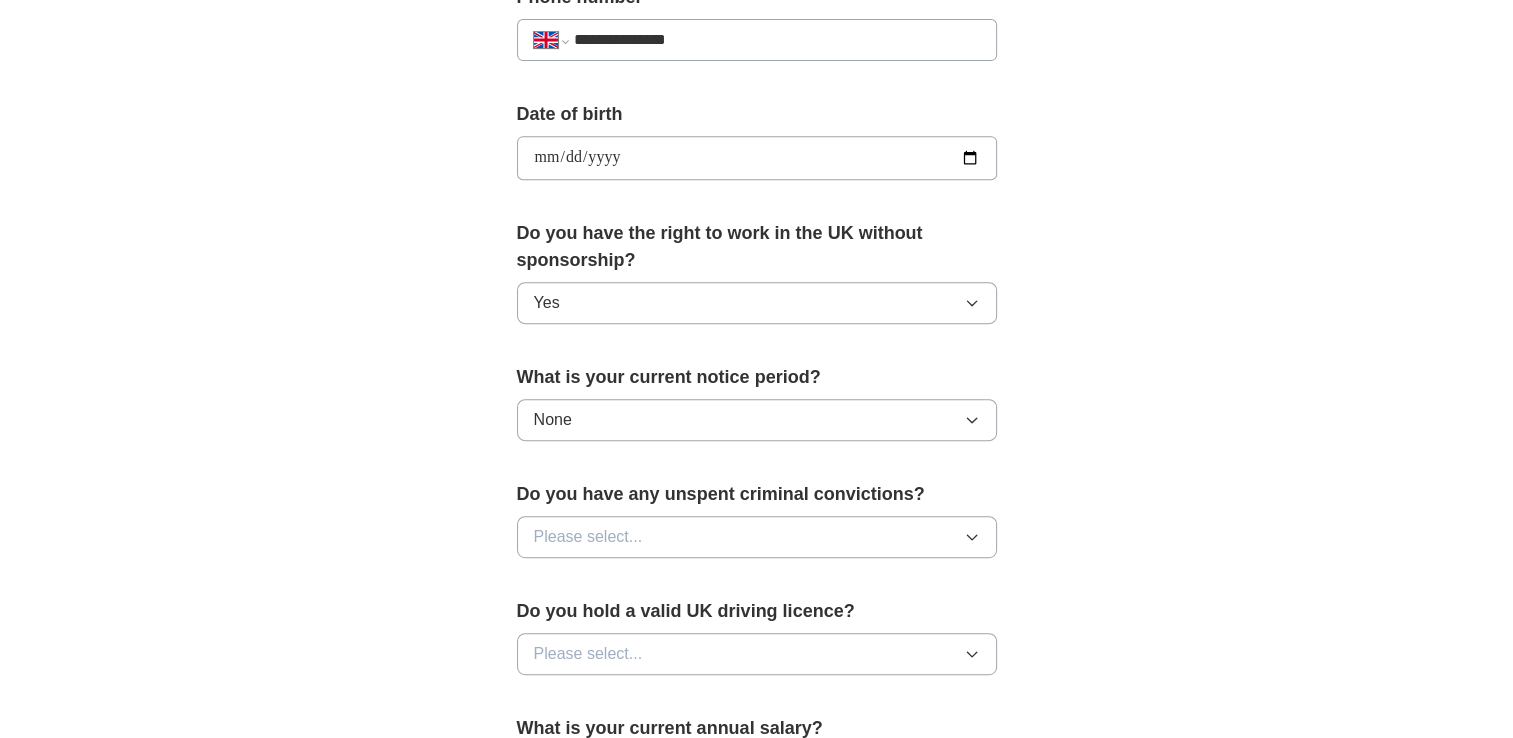 scroll, scrollTop: 846, scrollLeft: 0, axis: vertical 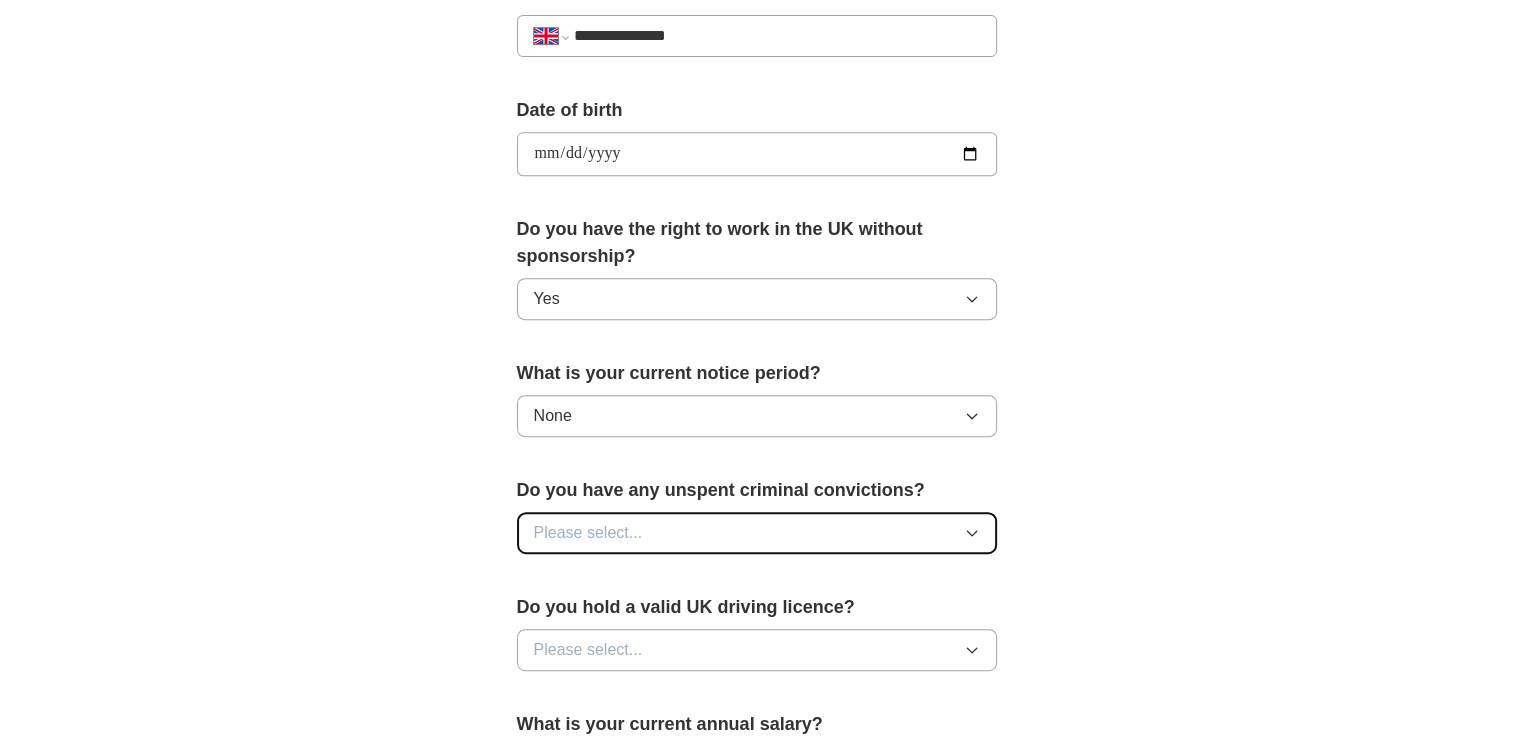 click on "Please select..." at bounding box center (757, 533) 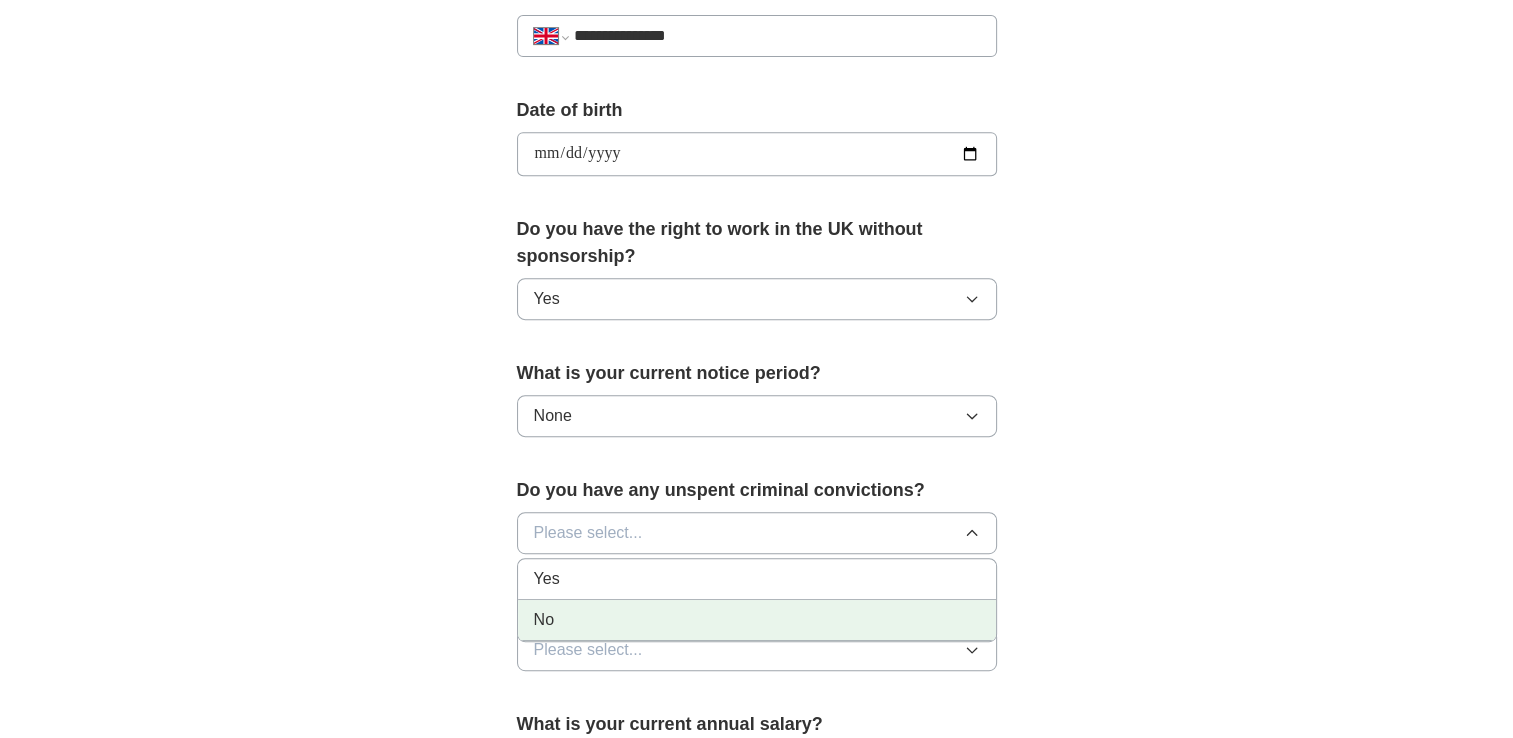 click on "No" at bounding box center (757, 620) 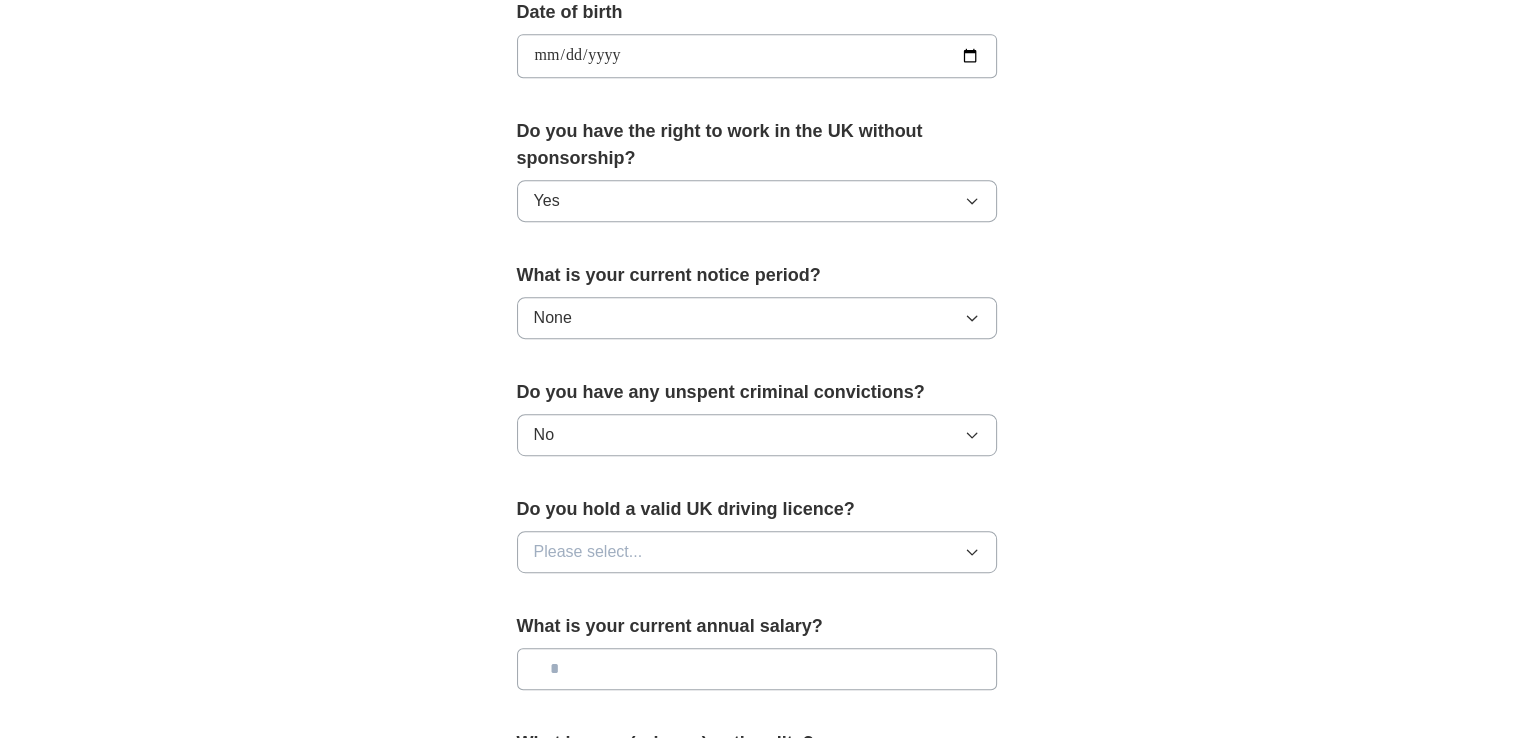 scroll, scrollTop: 946, scrollLeft: 0, axis: vertical 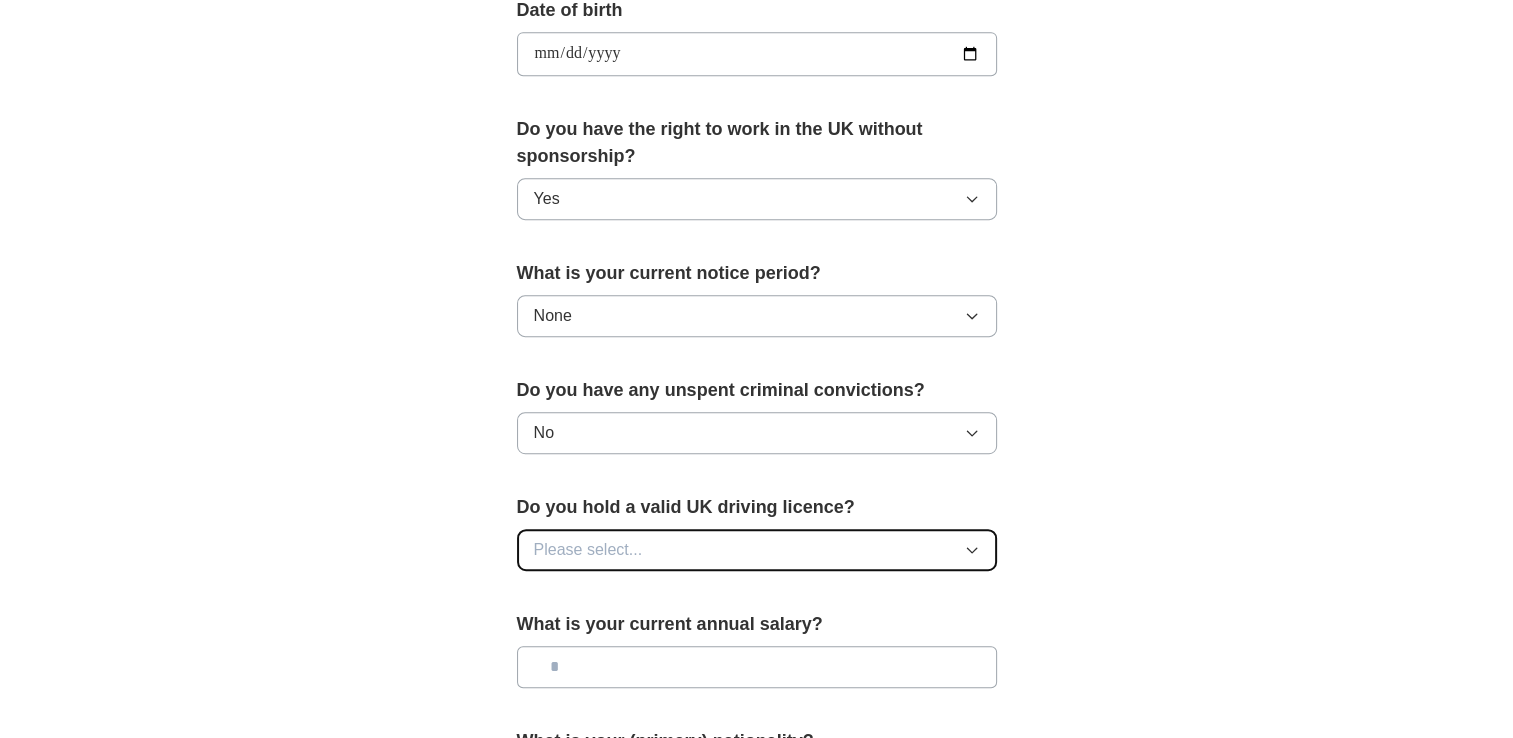 click on "Please select..." at bounding box center [757, 550] 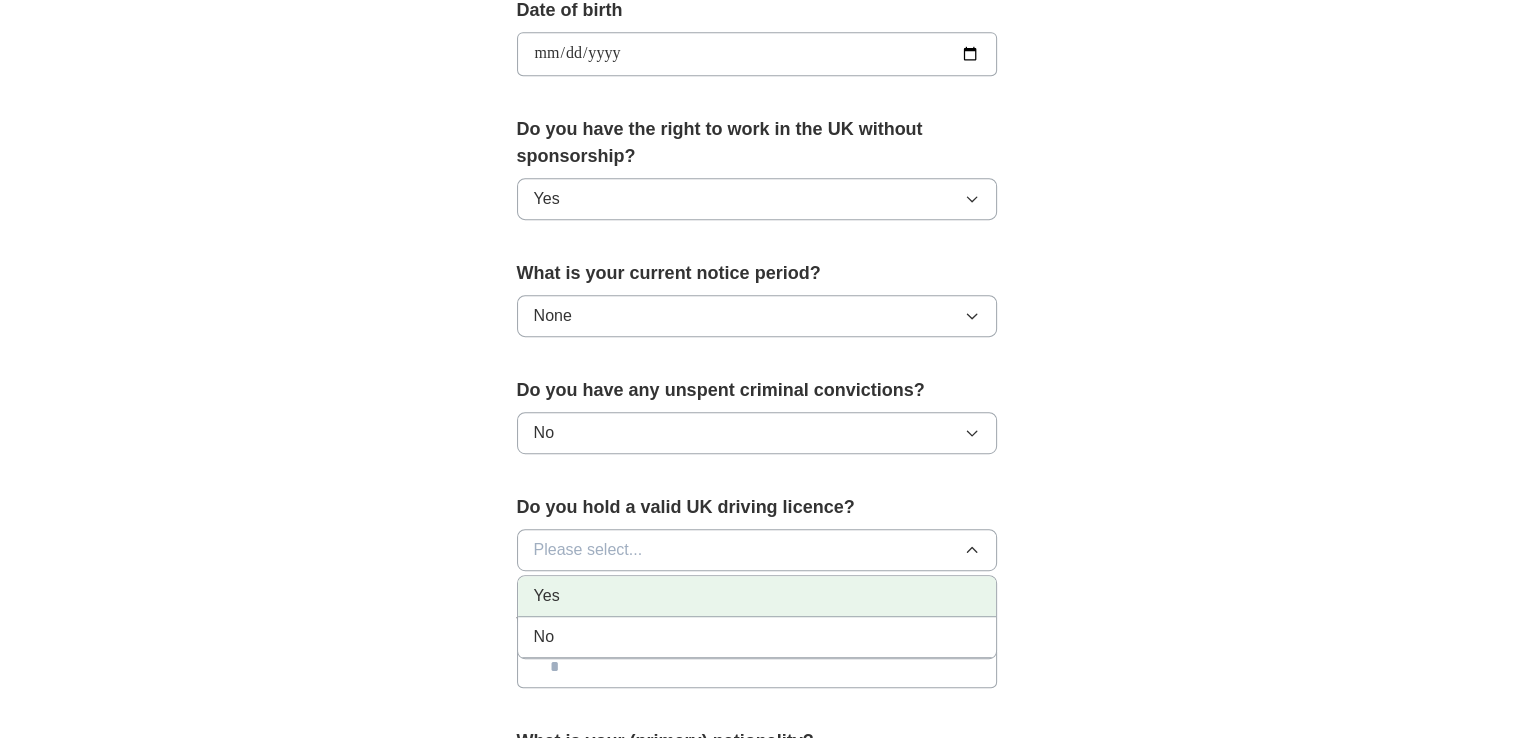 click on "Yes" at bounding box center [547, 596] 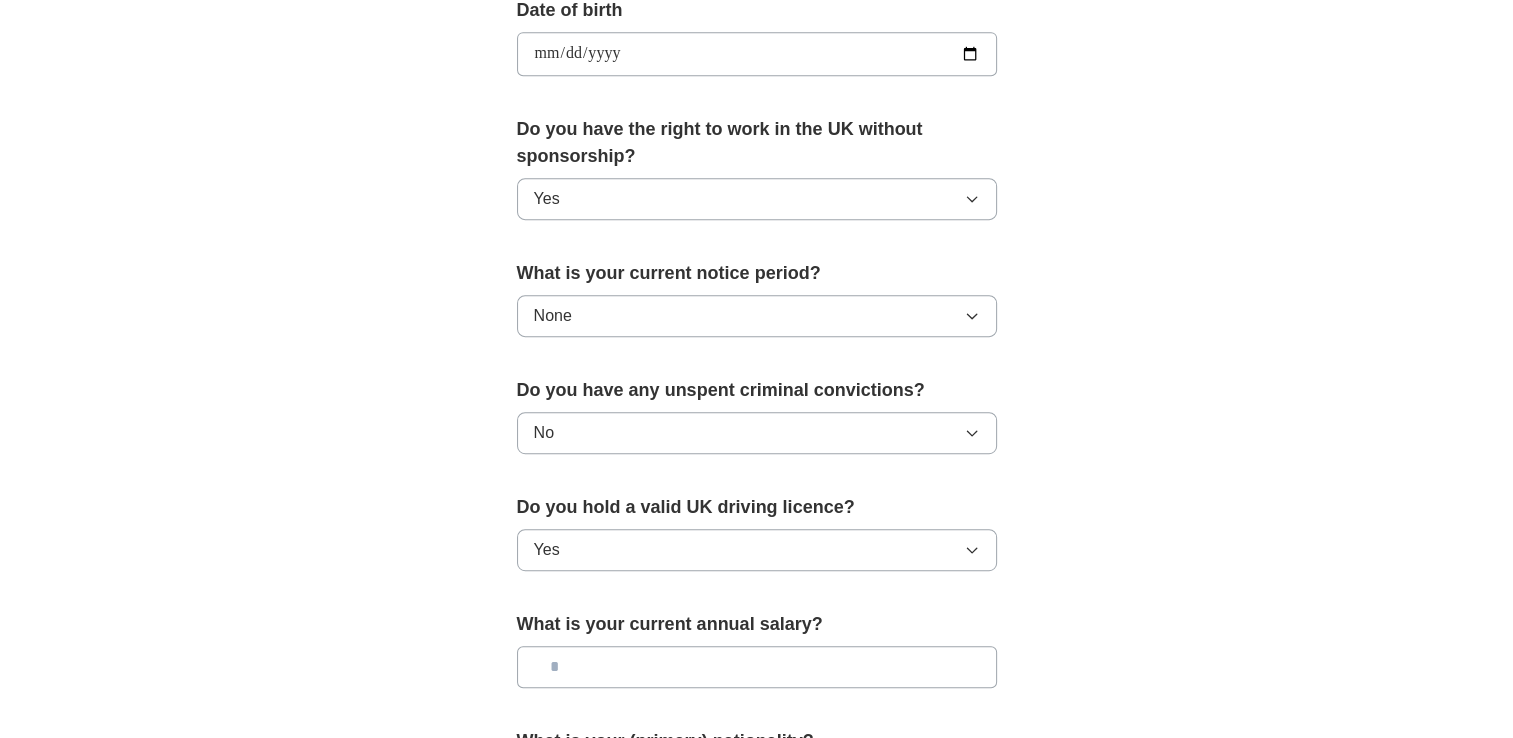 scroll, scrollTop: 1022, scrollLeft: 0, axis: vertical 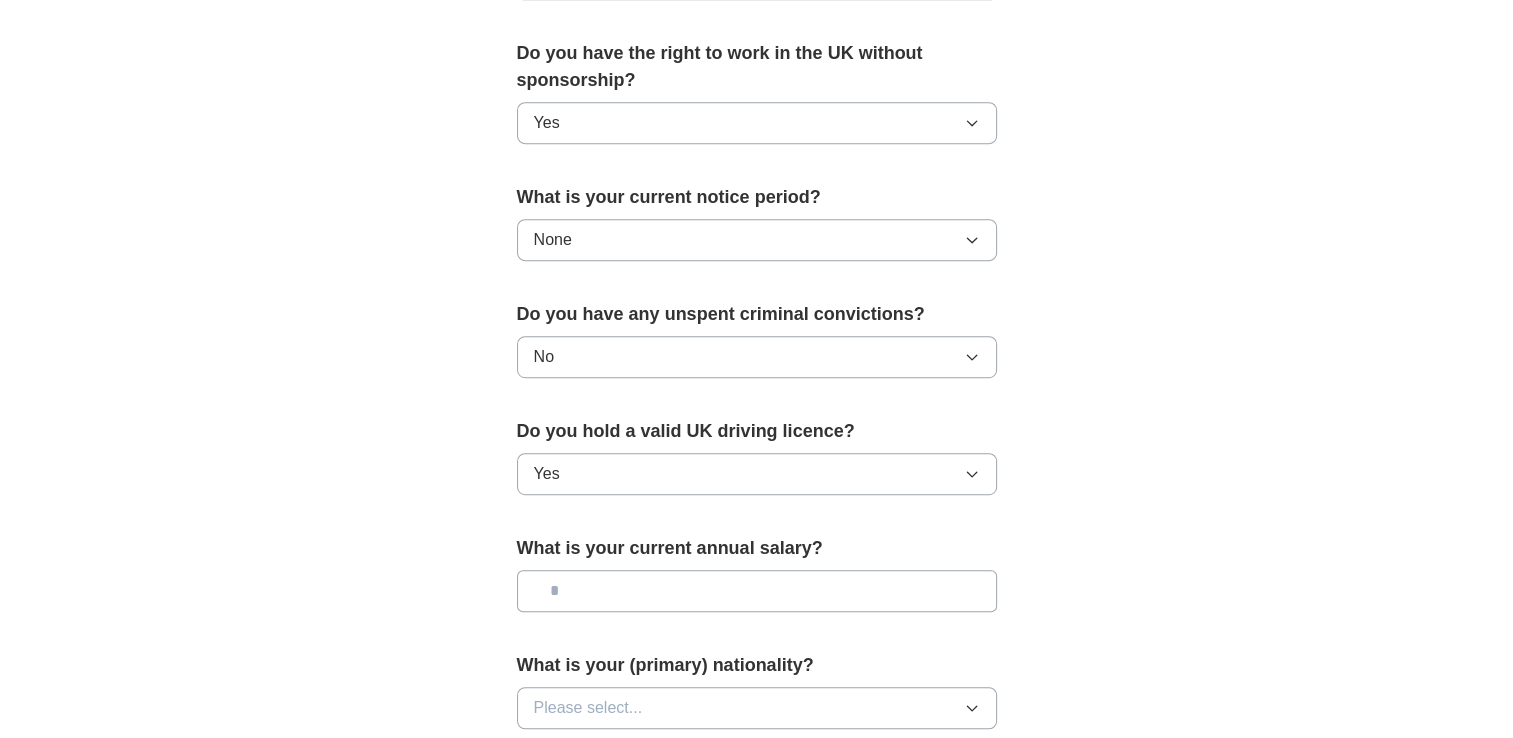 click at bounding box center (757, 591) 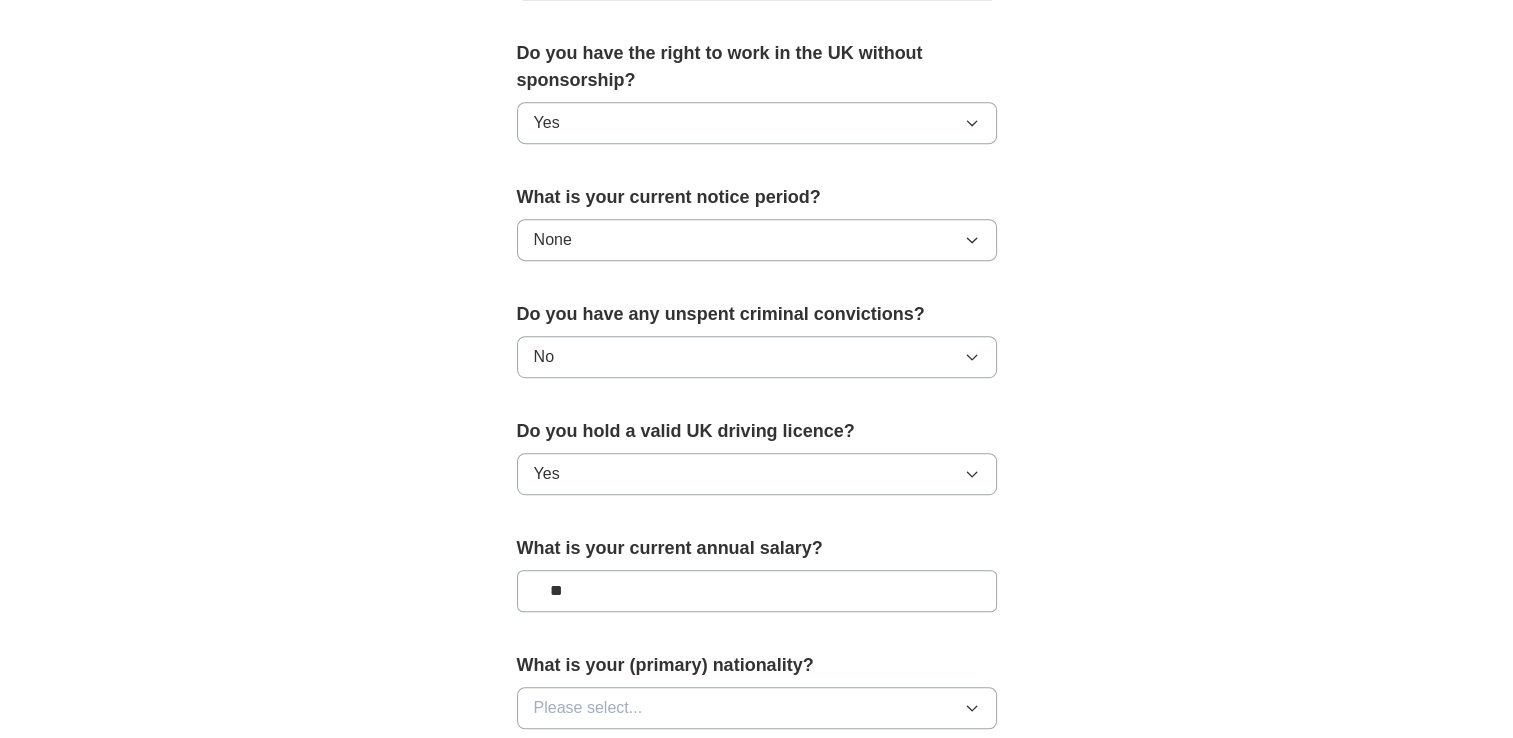 type on "**" 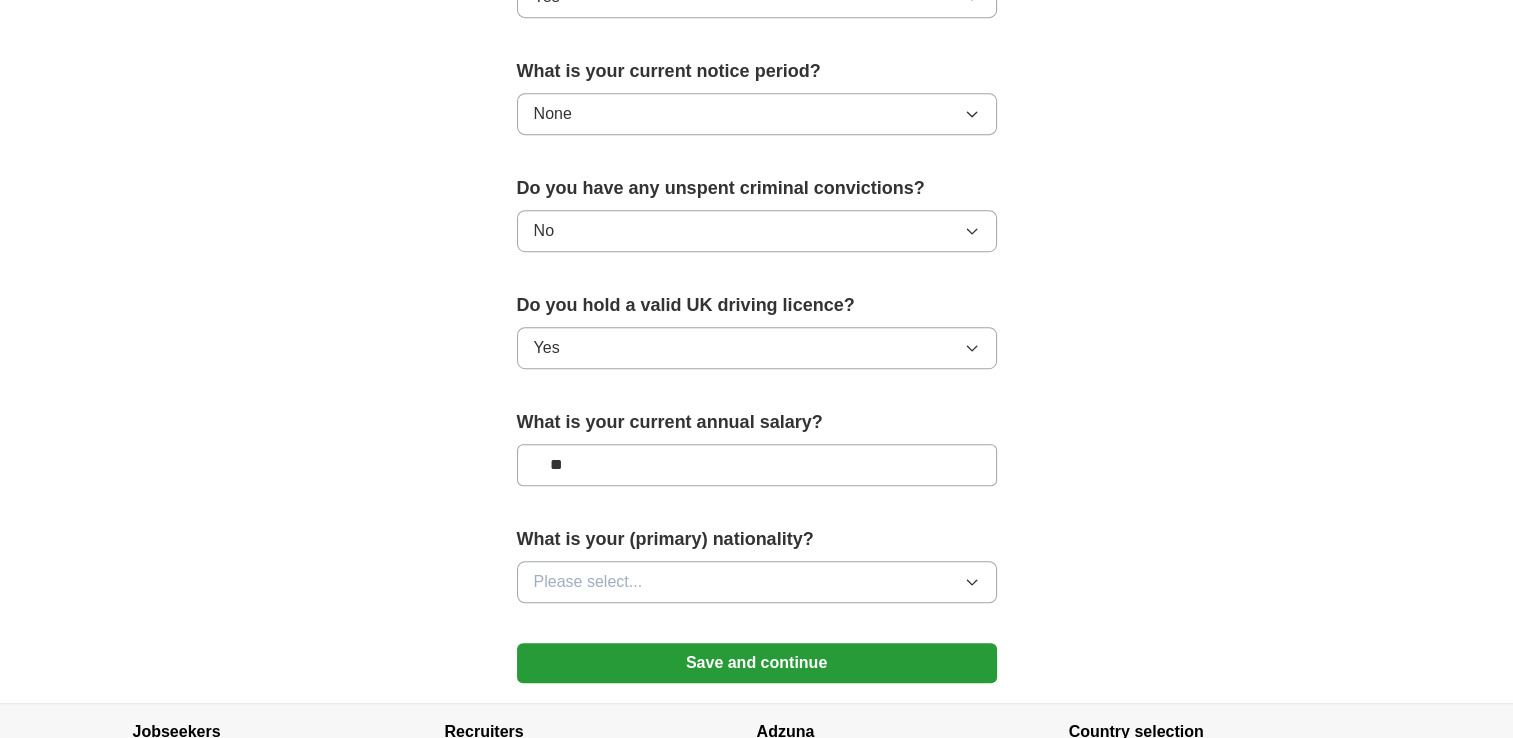 scroll, scrollTop: 1171, scrollLeft: 0, axis: vertical 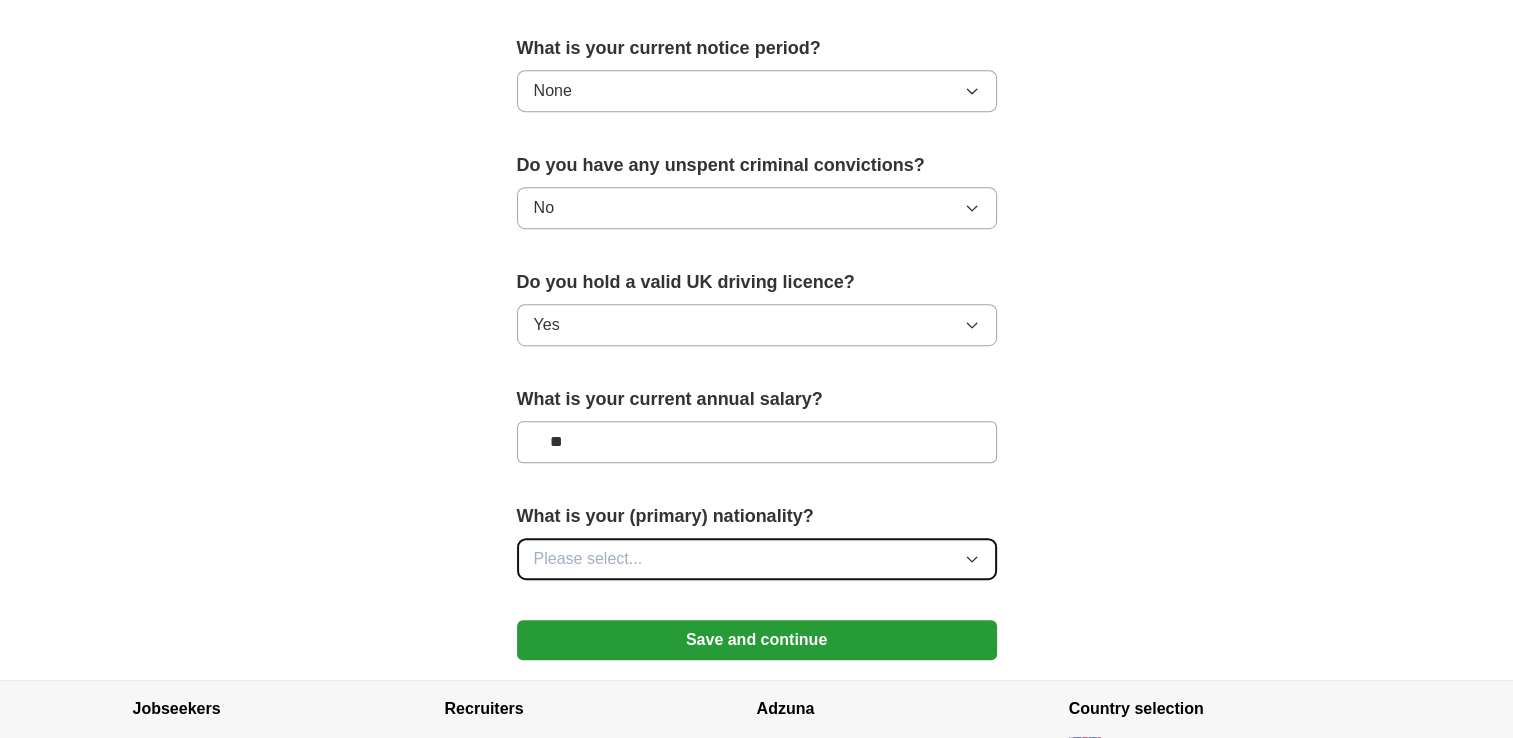 click on "Please select..." at bounding box center (757, 559) 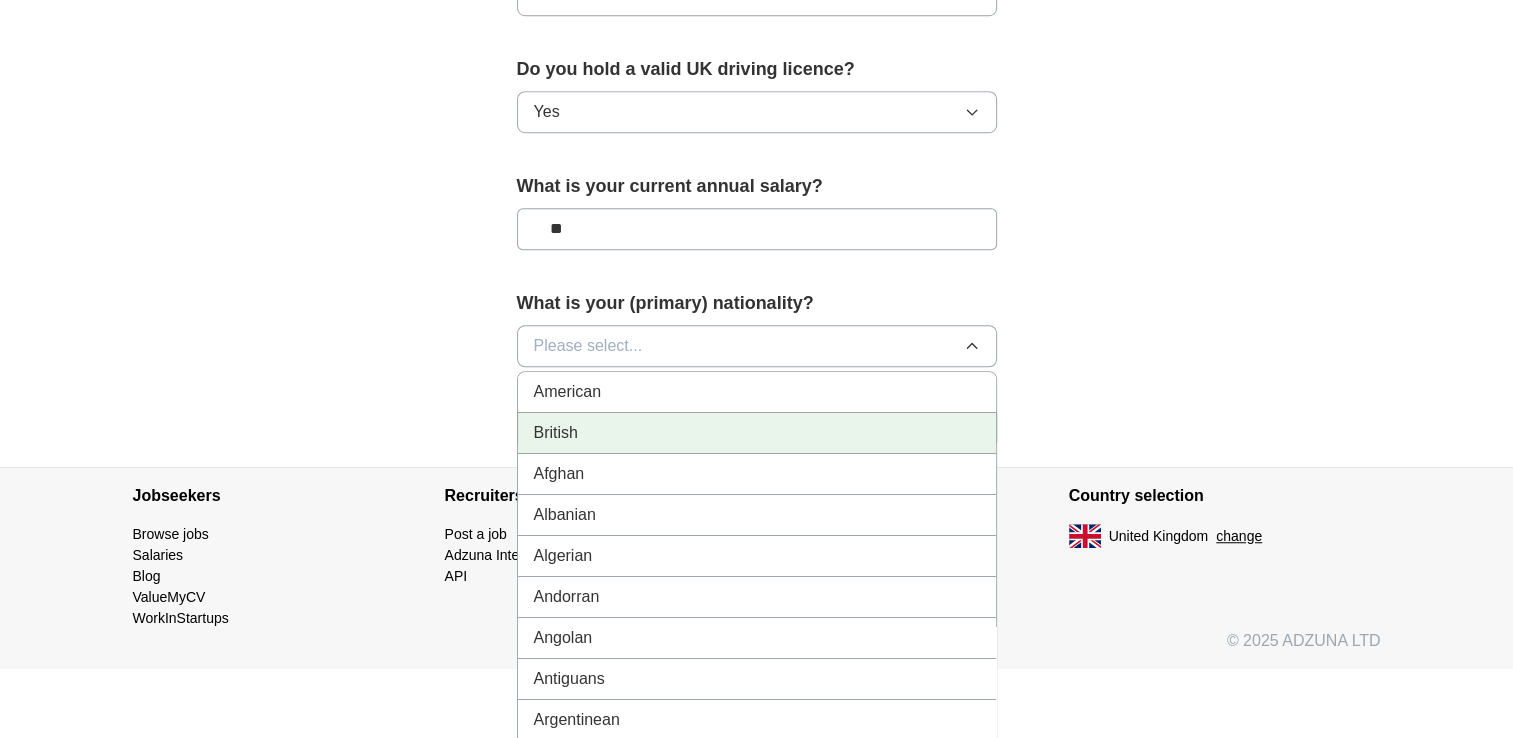 click on "British" at bounding box center (757, 433) 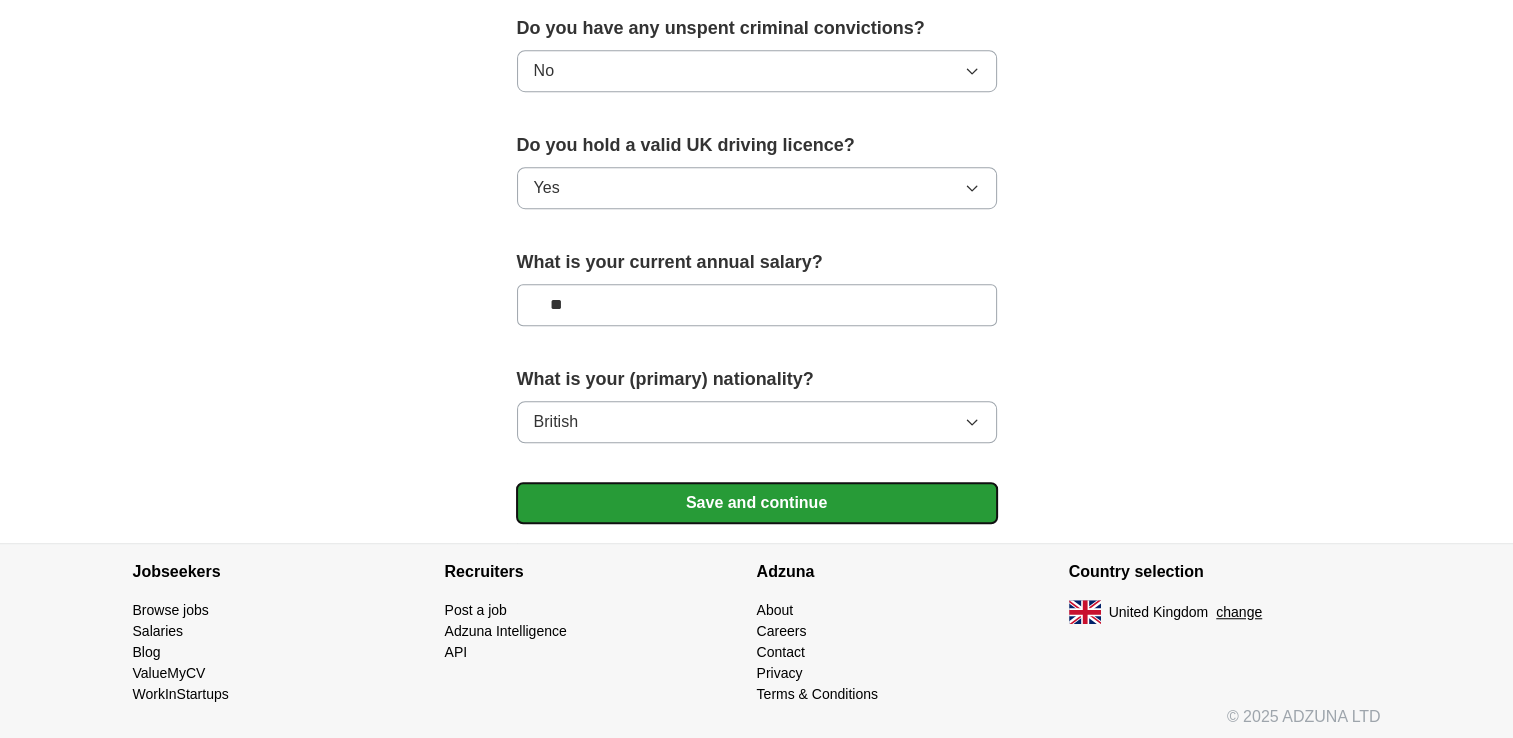 click on "Save and continue" at bounding box center (757, 503) 